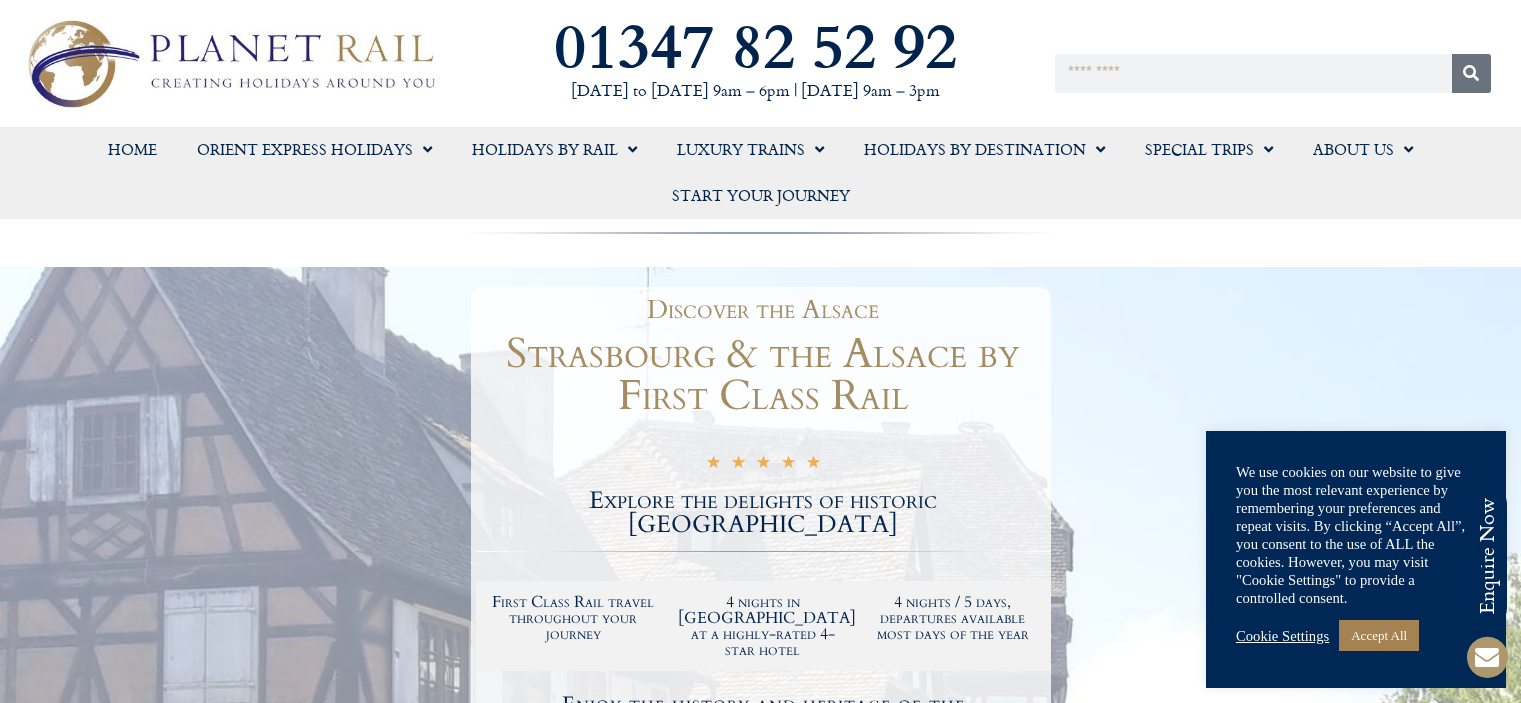 scroll, scrollTop: 0, scrollLeft: 0, axis: both 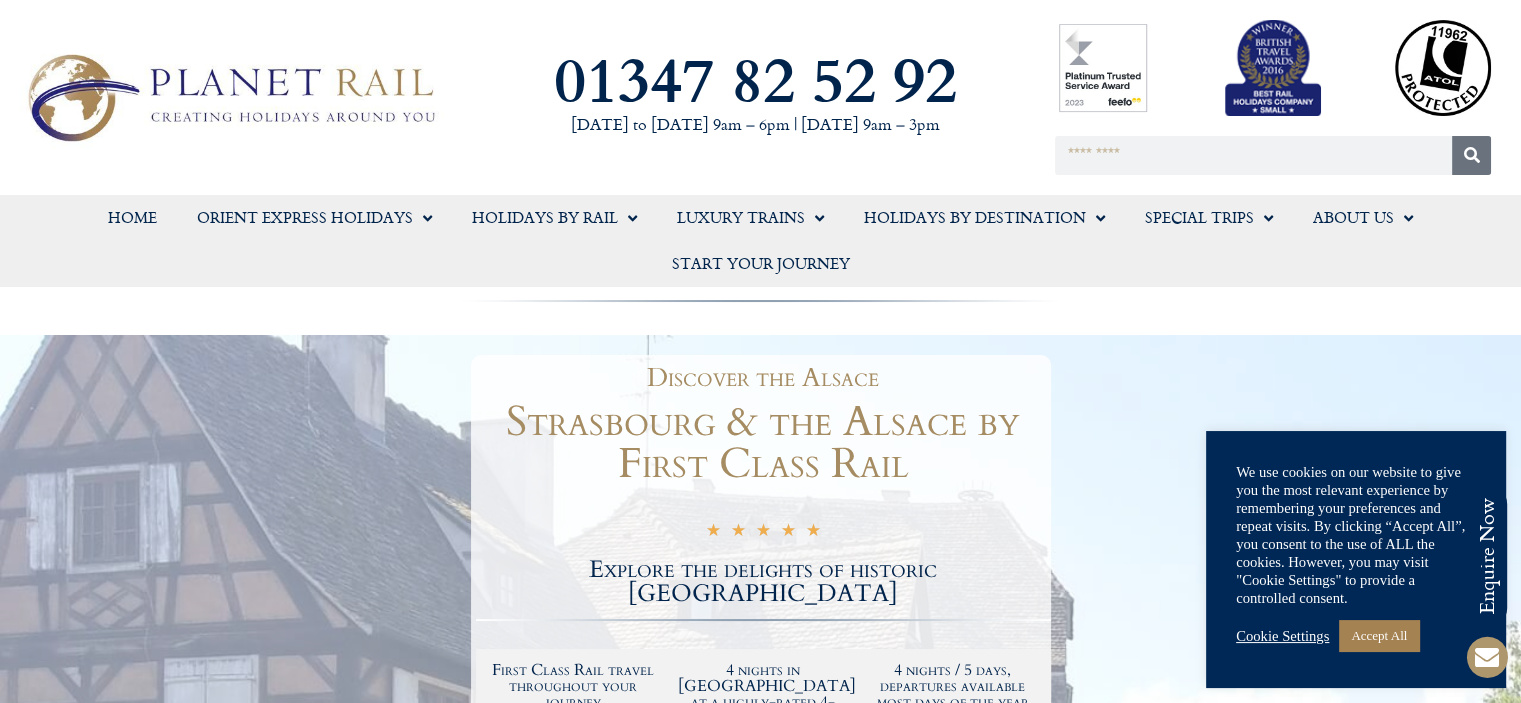 click at bounding box center [760, 807] 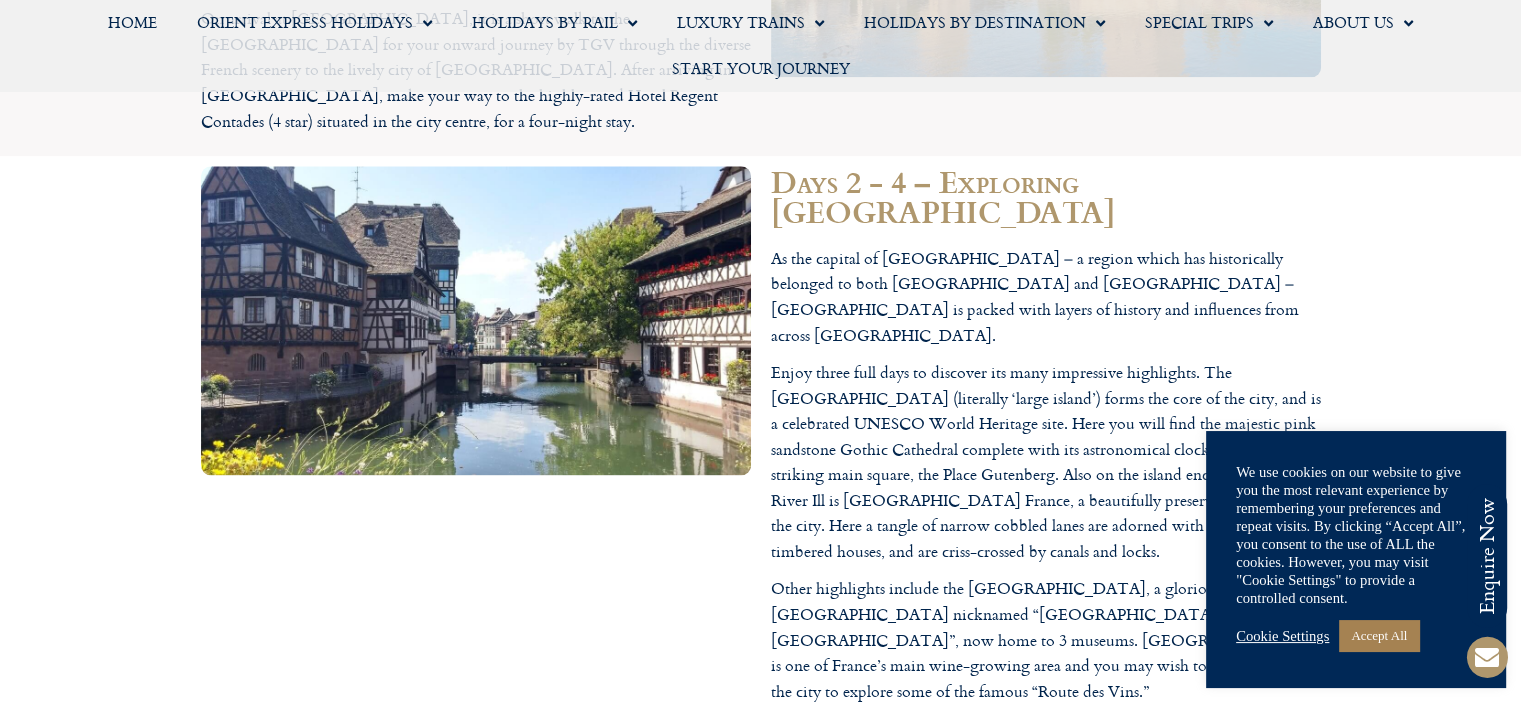 scroll, scrollTop: 2428, scrollLeft: 0, axis: vertical 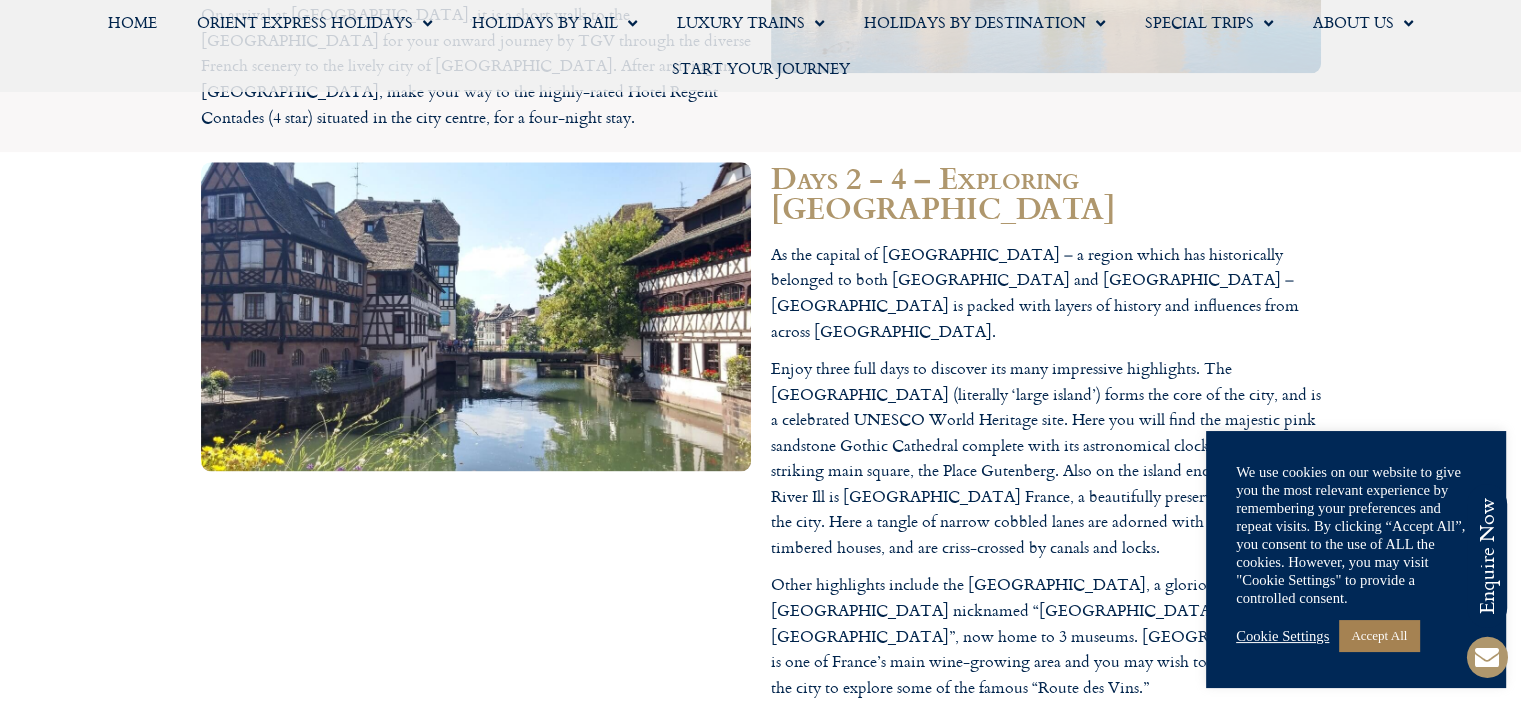 click at bounding box center [476, 316] 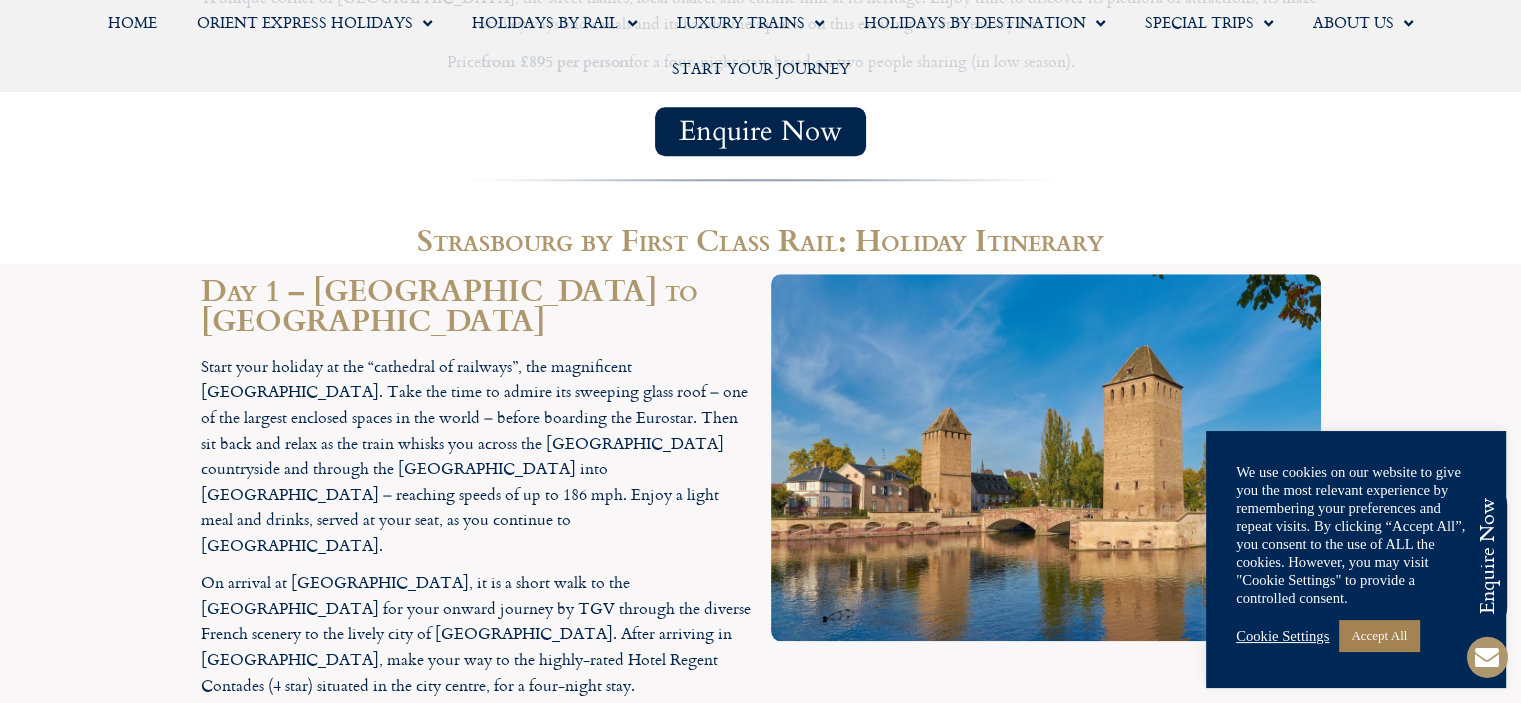 scroll, scrollTop: 1847, scrollLeft: 0, axis: vertical 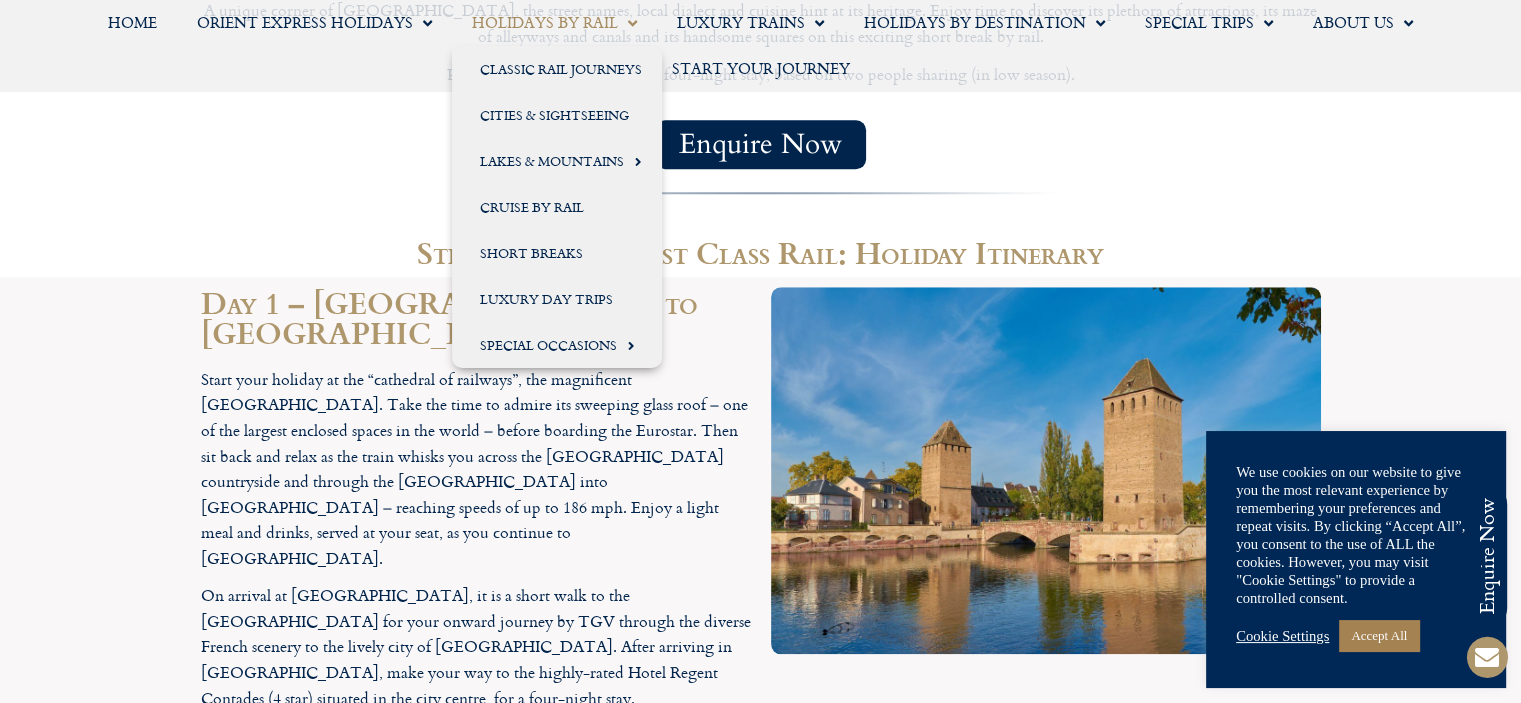 click on "Holidays by Rail" 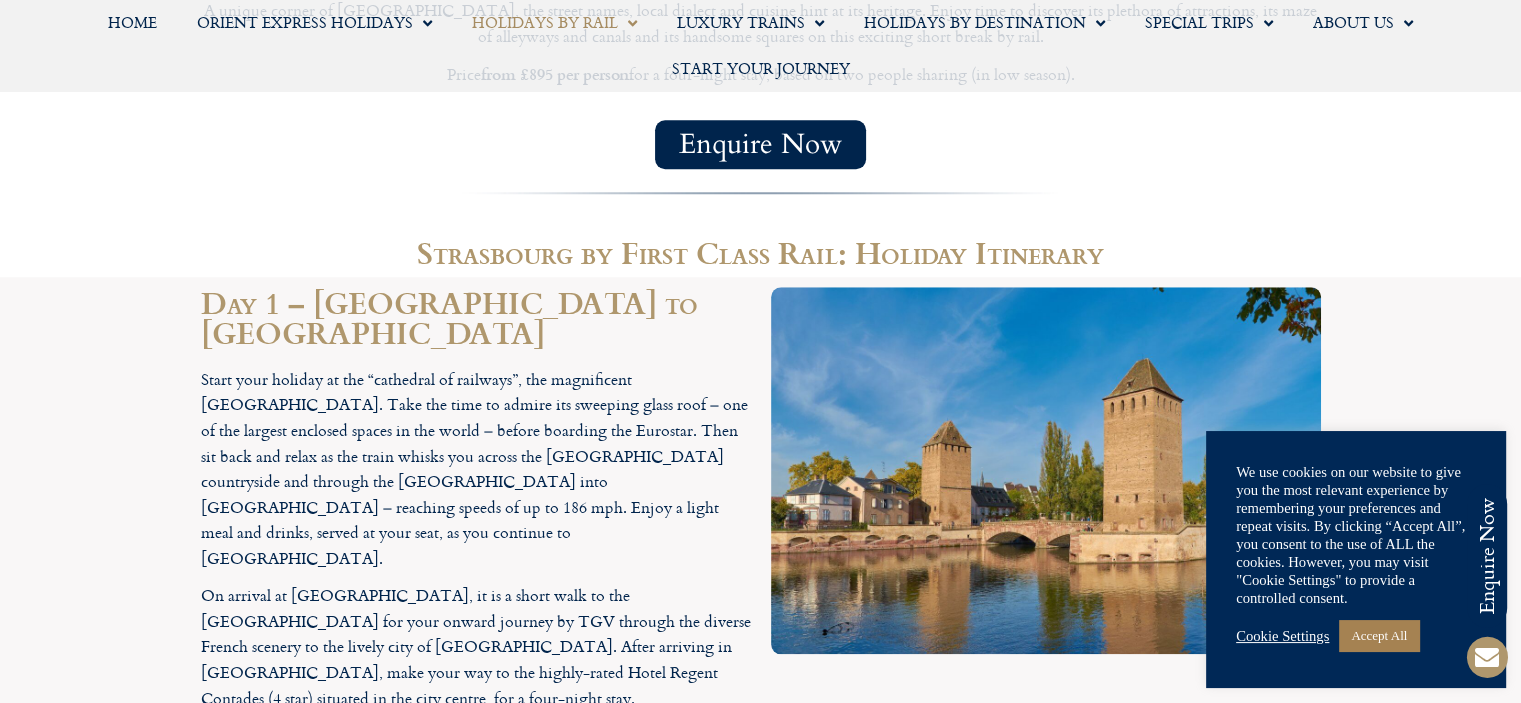 click on "Holidays by Rail" 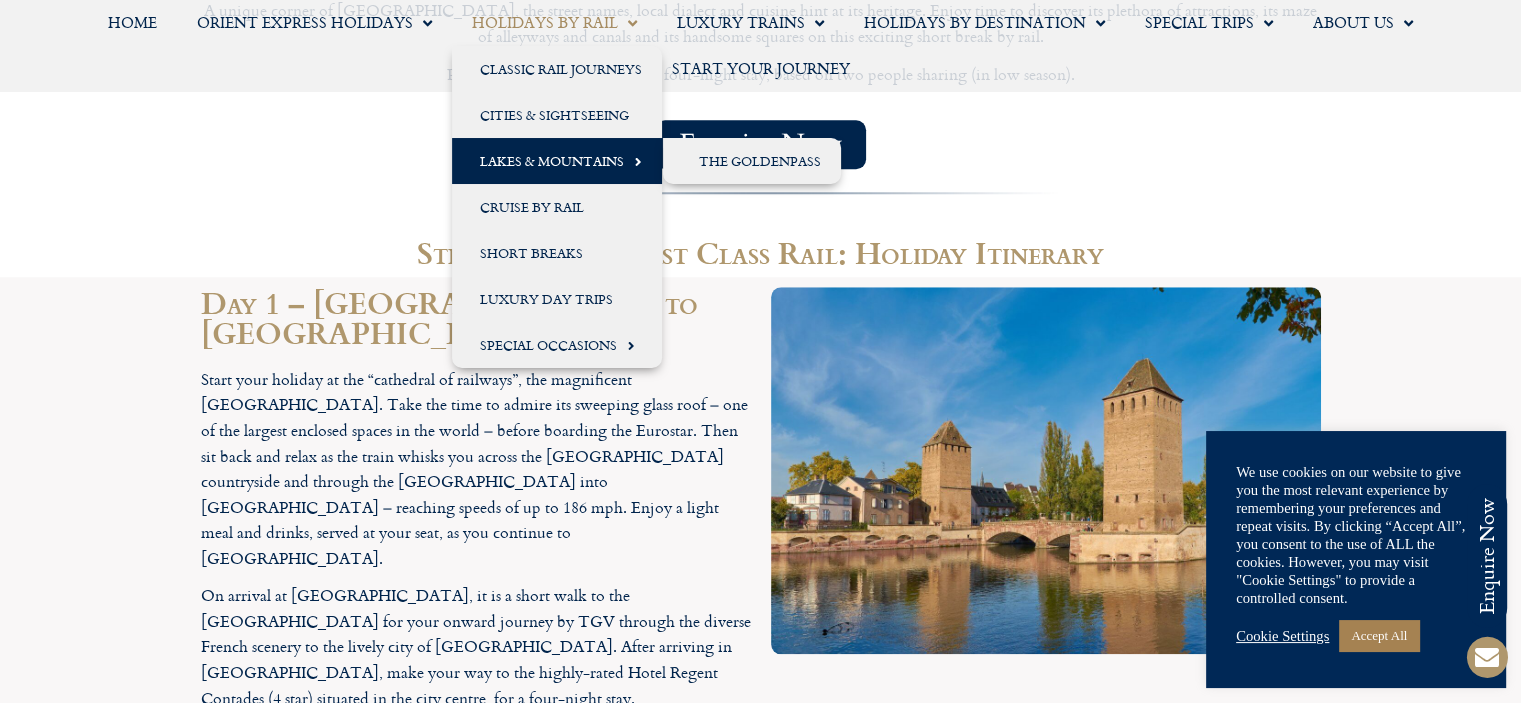 click on "Lakes & Mountains" 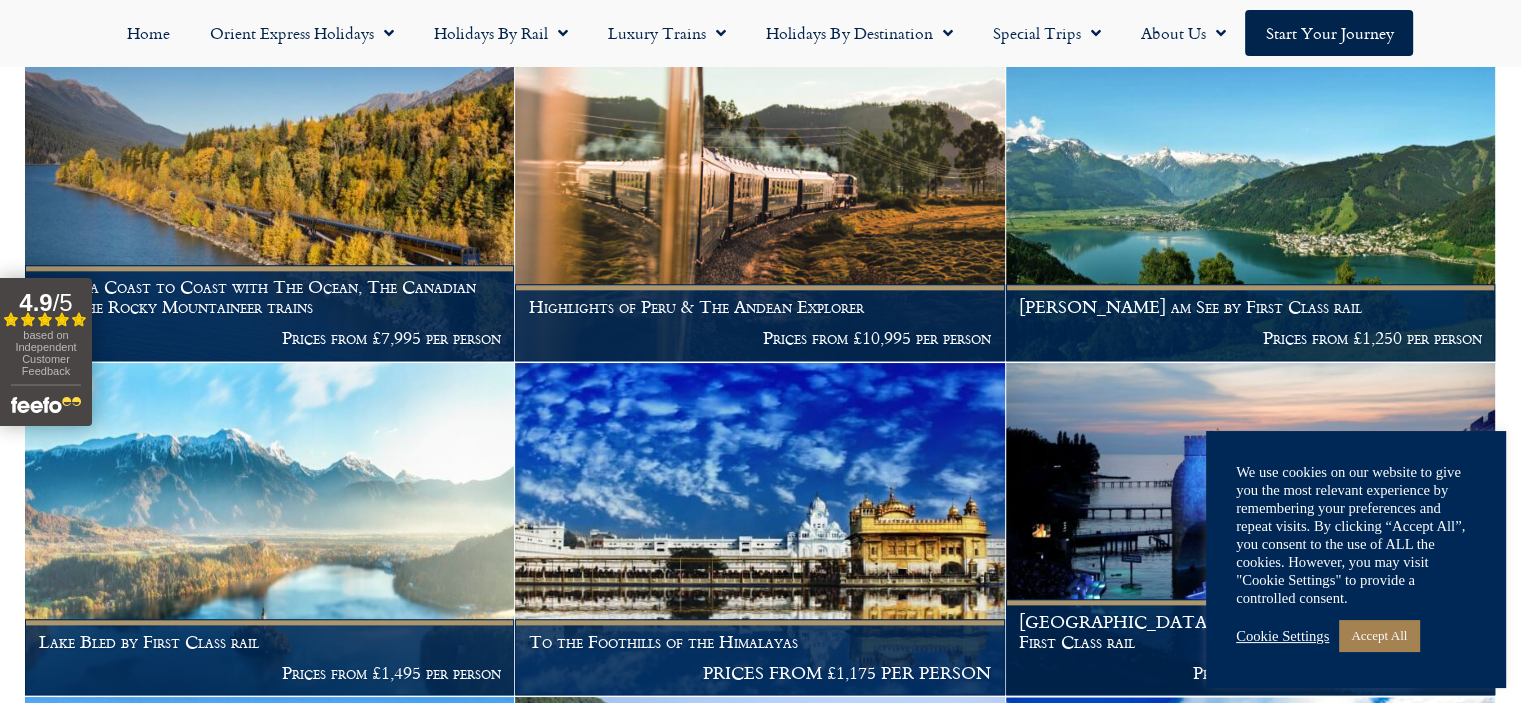 scroll, scrollTop: 2160, scrollLeft: 0, axis: vertical 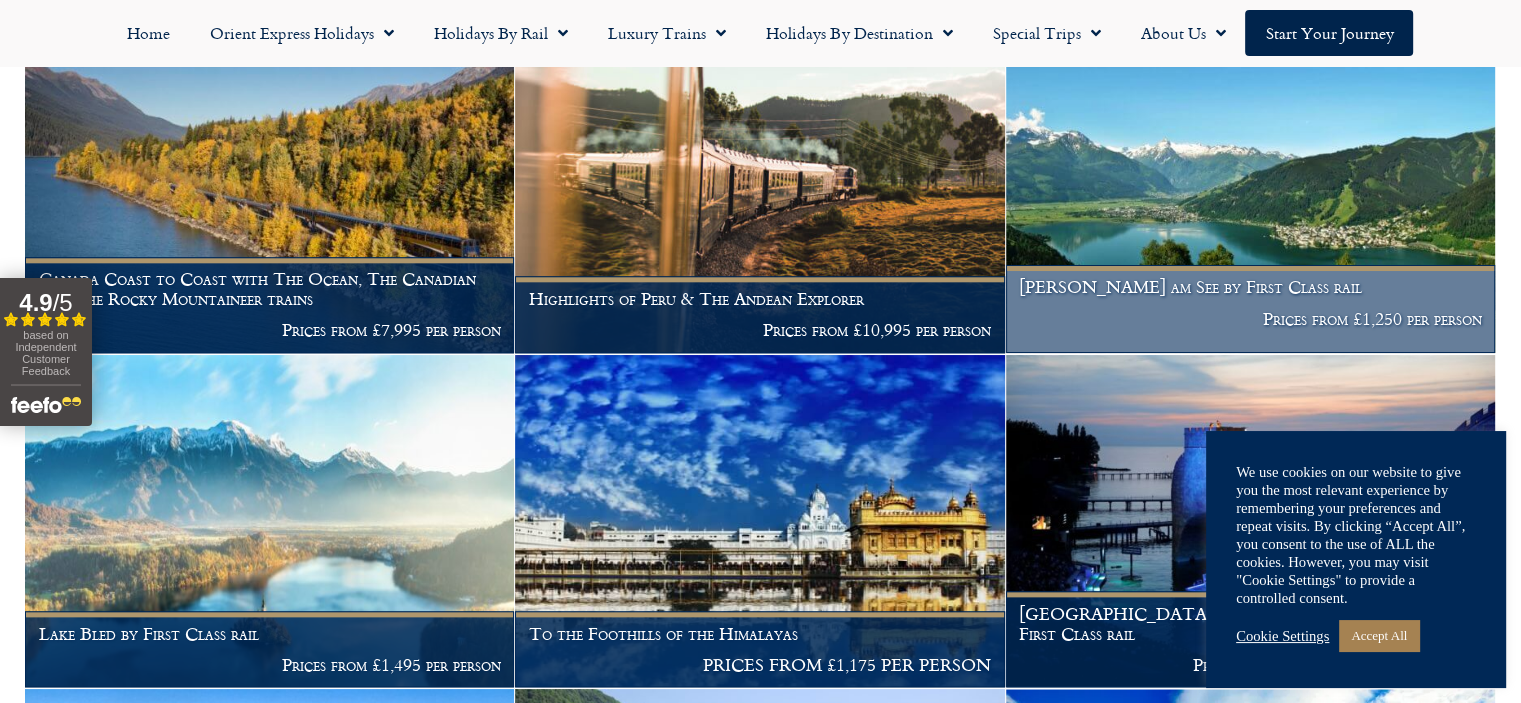 click on "Zell am See by First Class rail" at bounding box center (1250, 287) 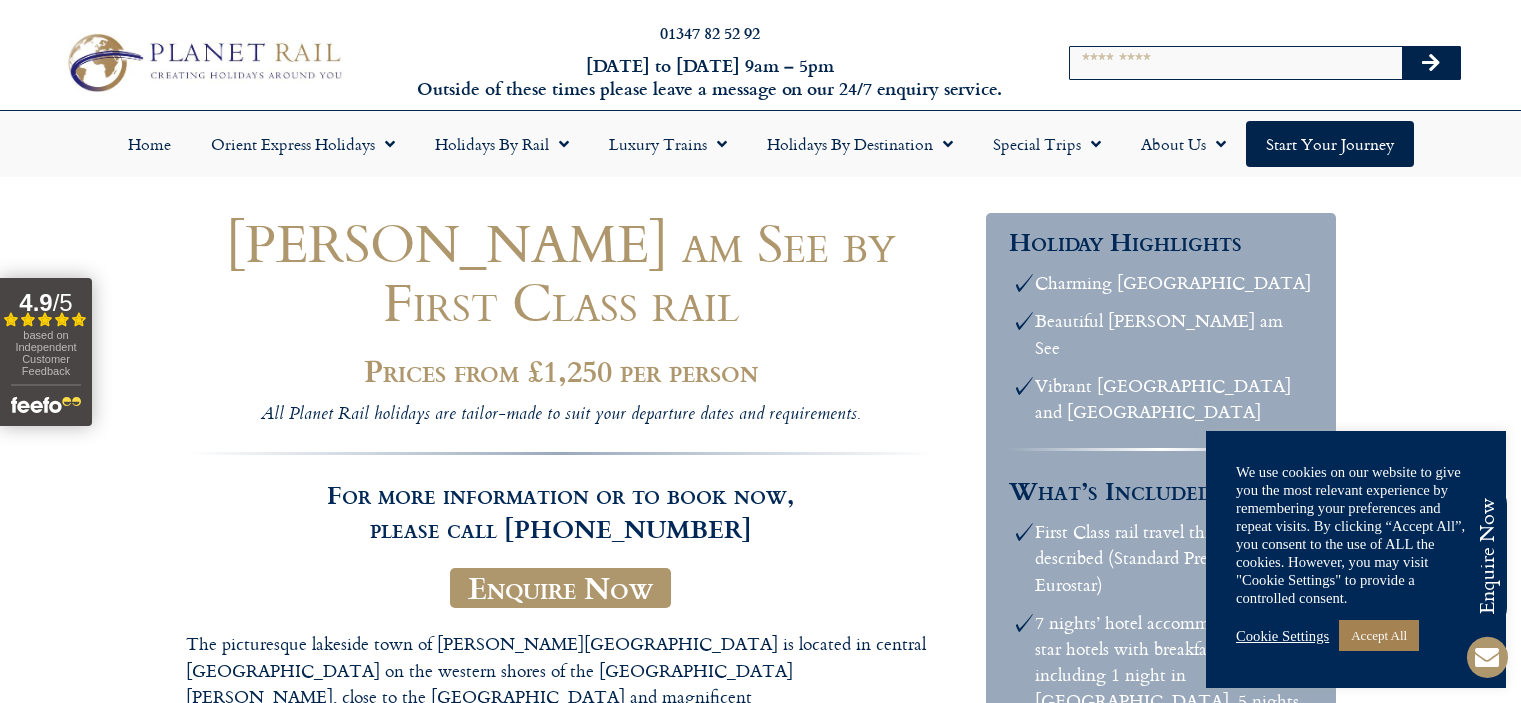 scroll, scrollTop: 0, scrollLeft: 0, axis: both 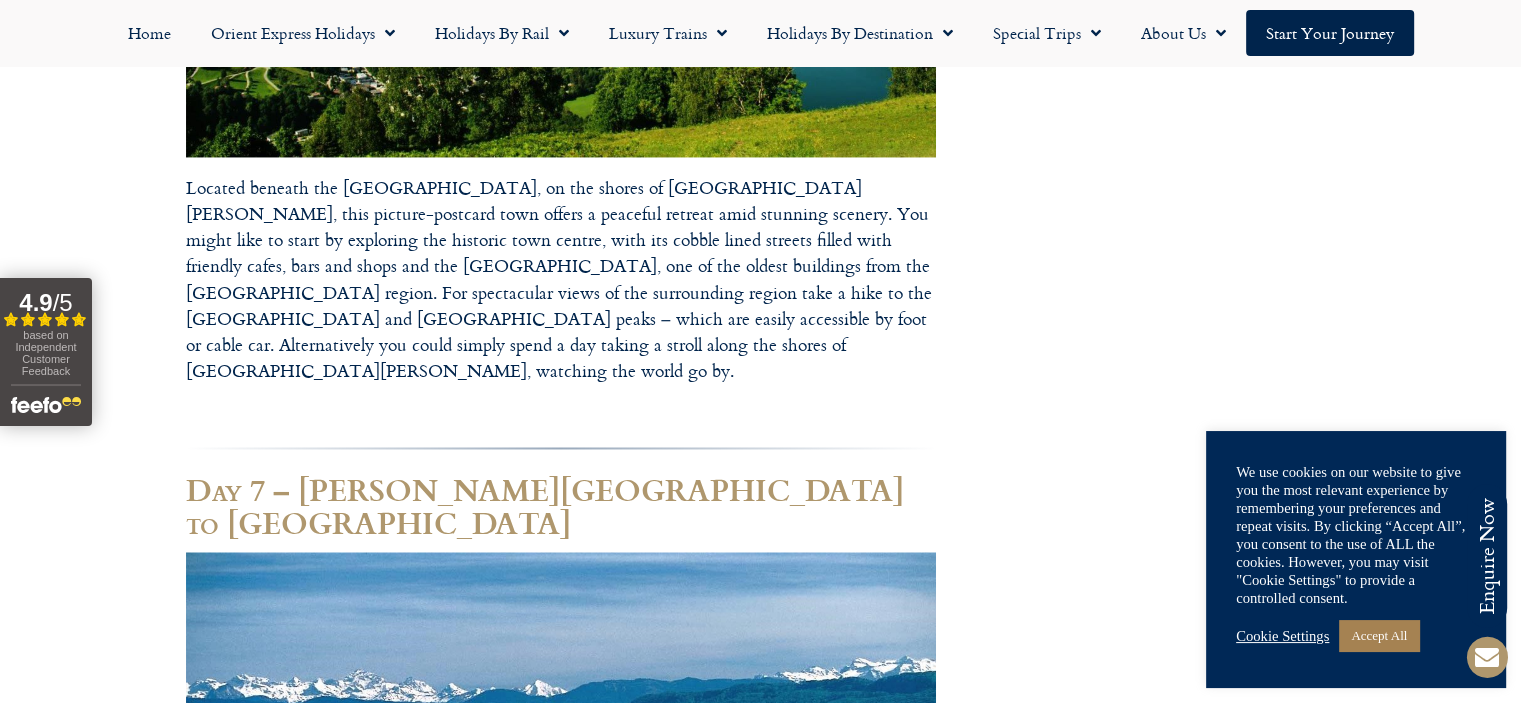 drag, startPoint x: 644, startPoint y: 265, endPoint x: 668, endPoint y: 243, distance: 32.55764 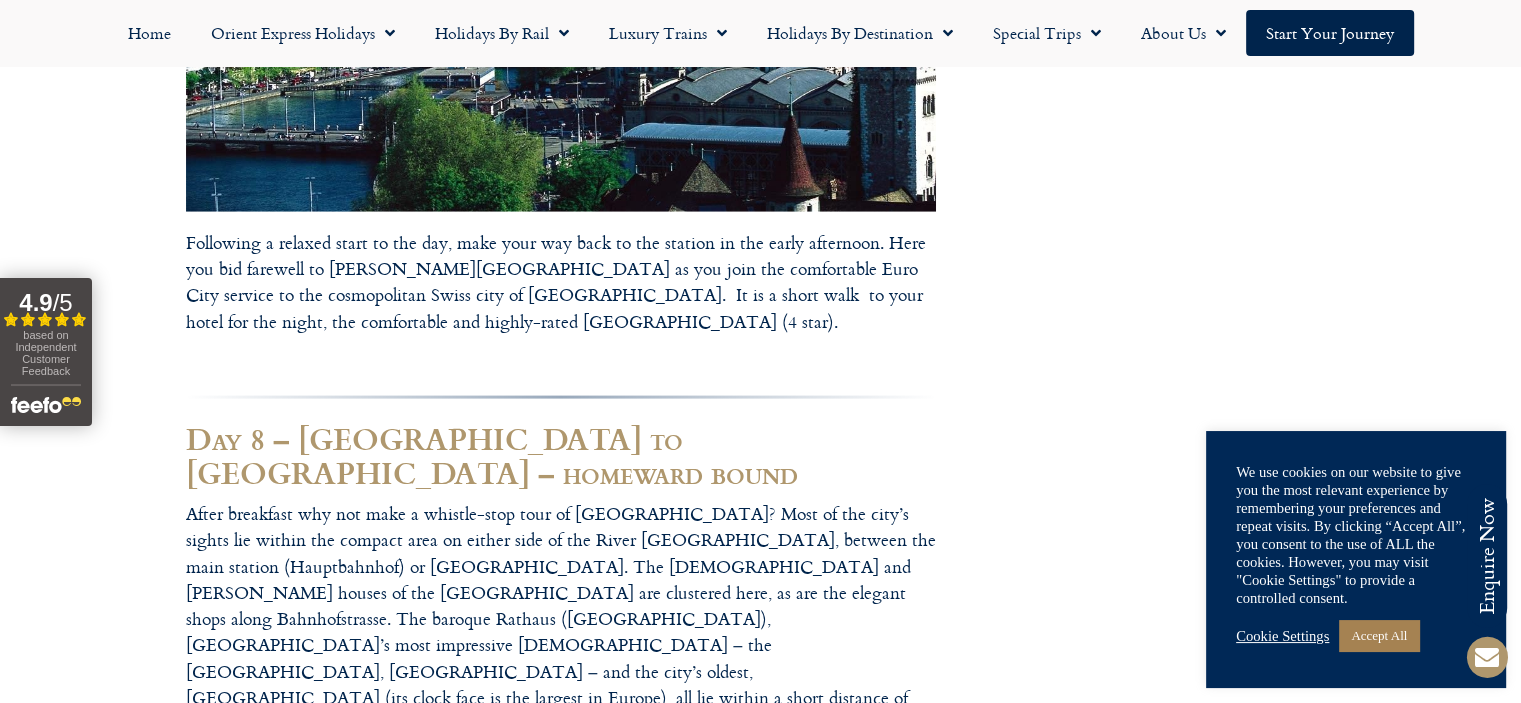 scroll, scrollTop: 4111, scrollLeft: 0, axis: vertical 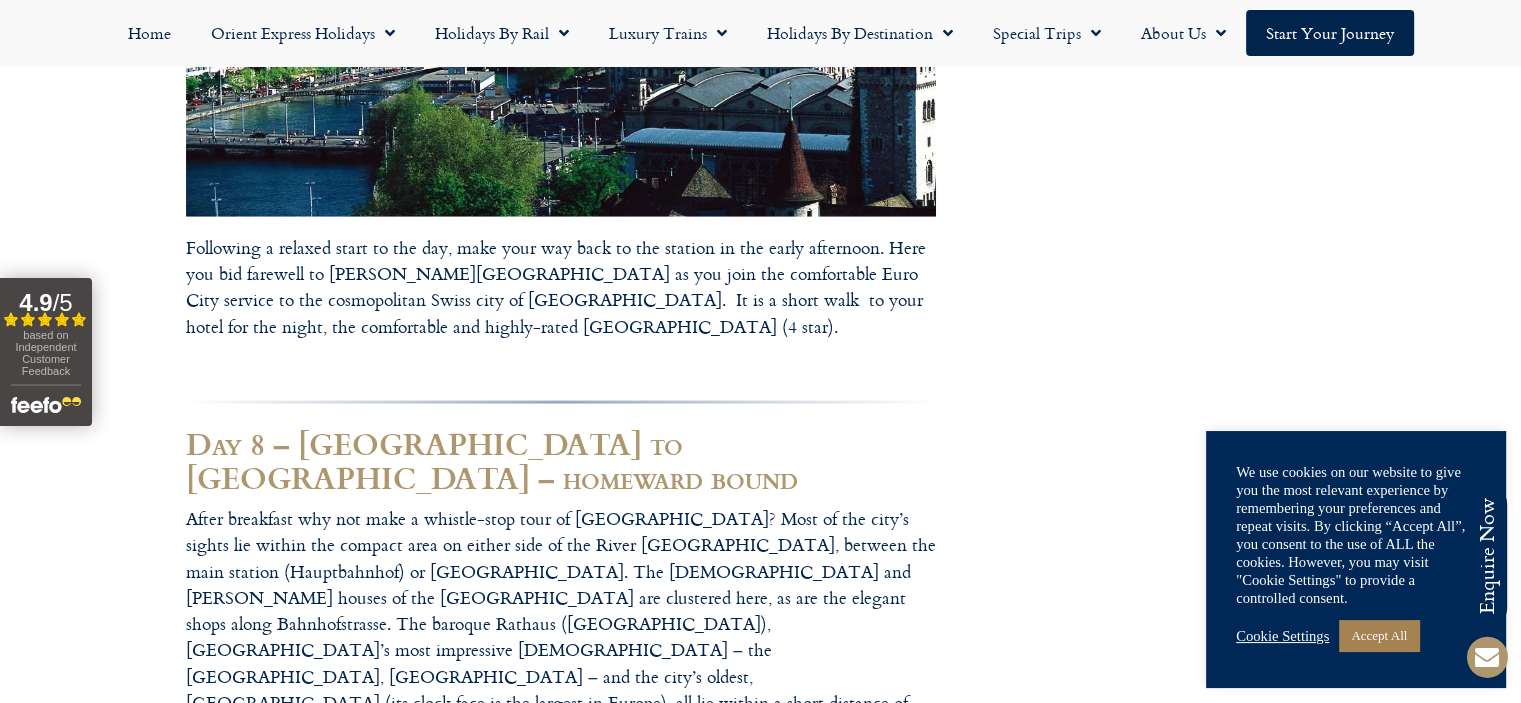 click on "Call us on  01347 82 52 92  to enquire about our tailor made holidays by rail
FURTHER INFORMATION
Insure your trip with Holiday Extras
Planet Rail on Facebook
Follow us on Twitter
Booking Conditions
Terms of Use
Privacy & Cookies
Employment Opportunities
Insure your trip with Holiday Extras
Planet Rail on Facebook
Follow us on Twitter
Booking Conditions
Terms of Use
Privacy & Cookies
Employment Opportunities
ARTICLES
Art at the Belvedere Palace in Vienna" at bounding box center (760, -1102) 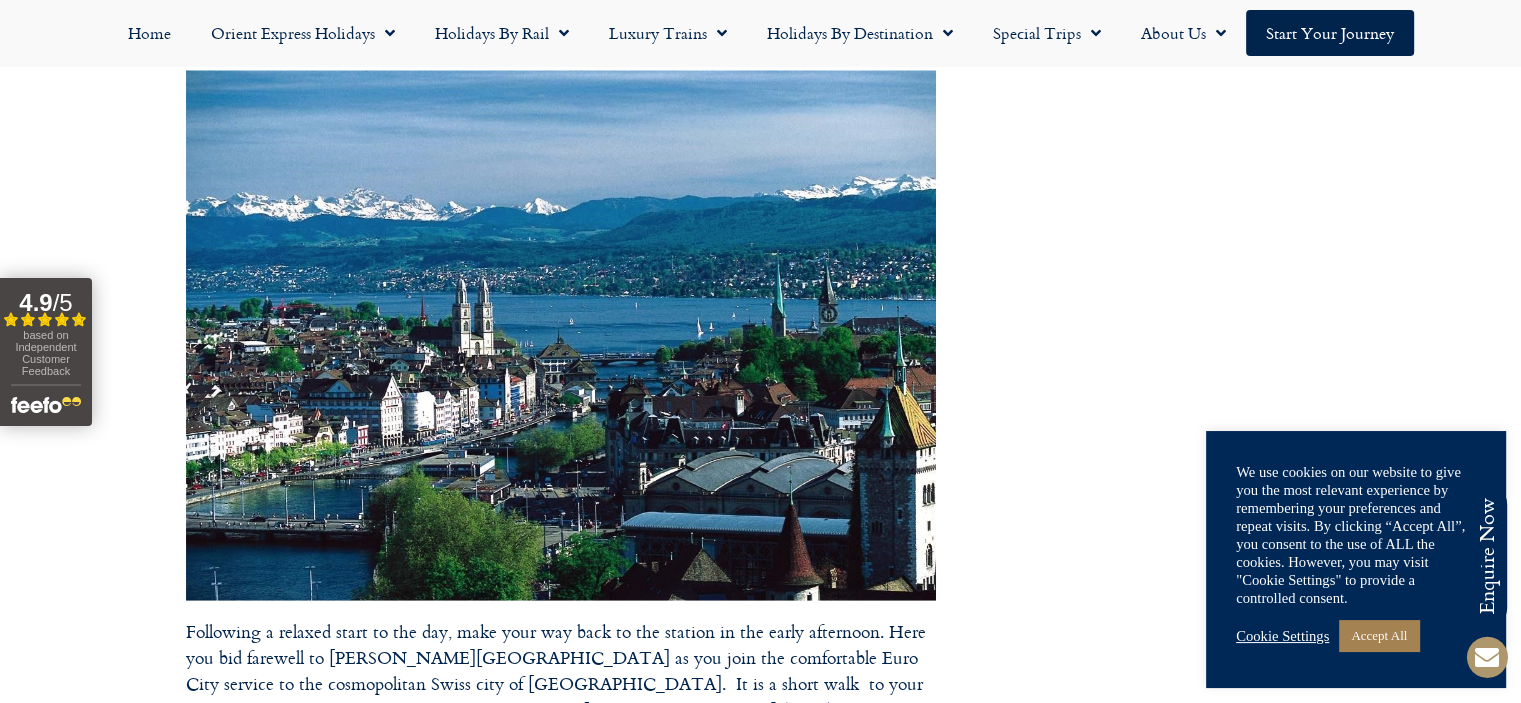 scroll, scrollTop: 3696, scrollLeft: 0, axis: vertical 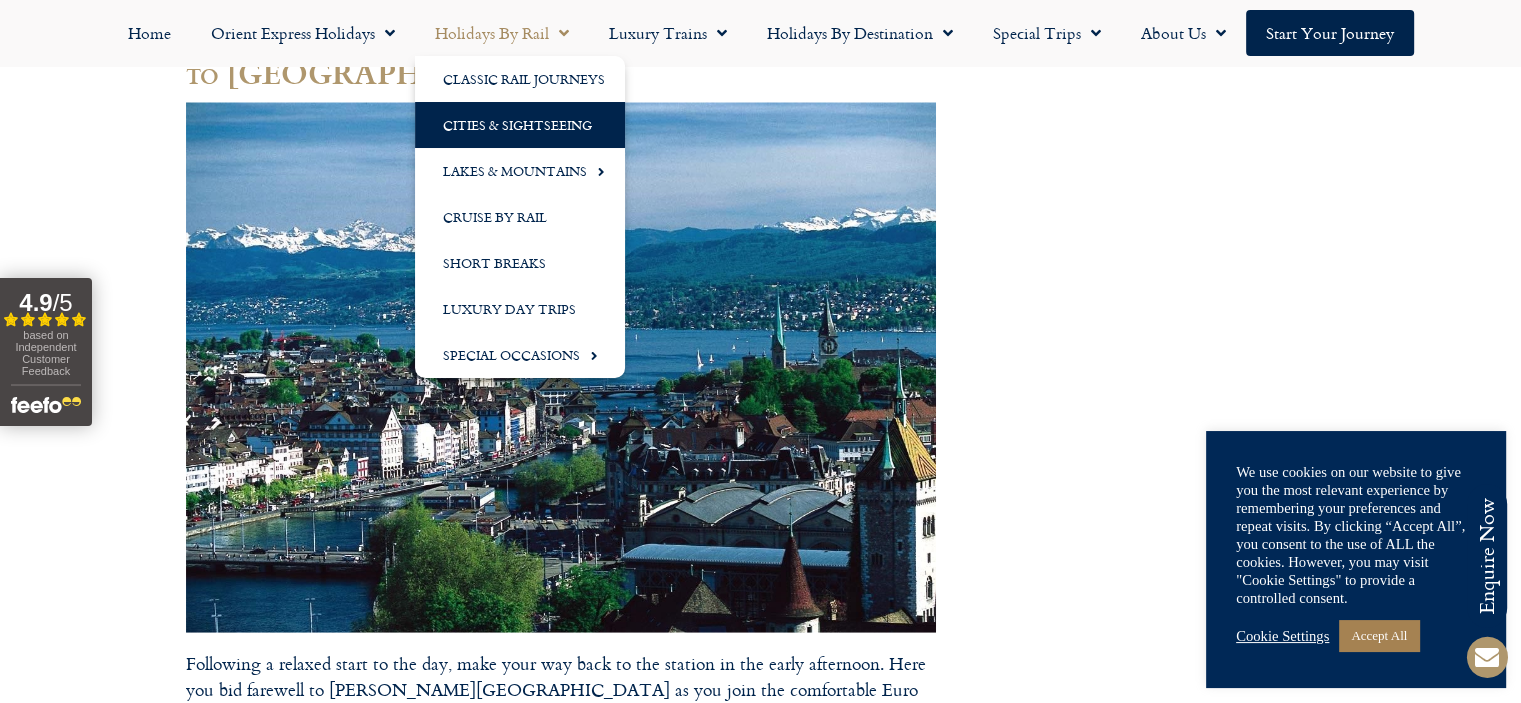 click on "Cities & Sightseeing" 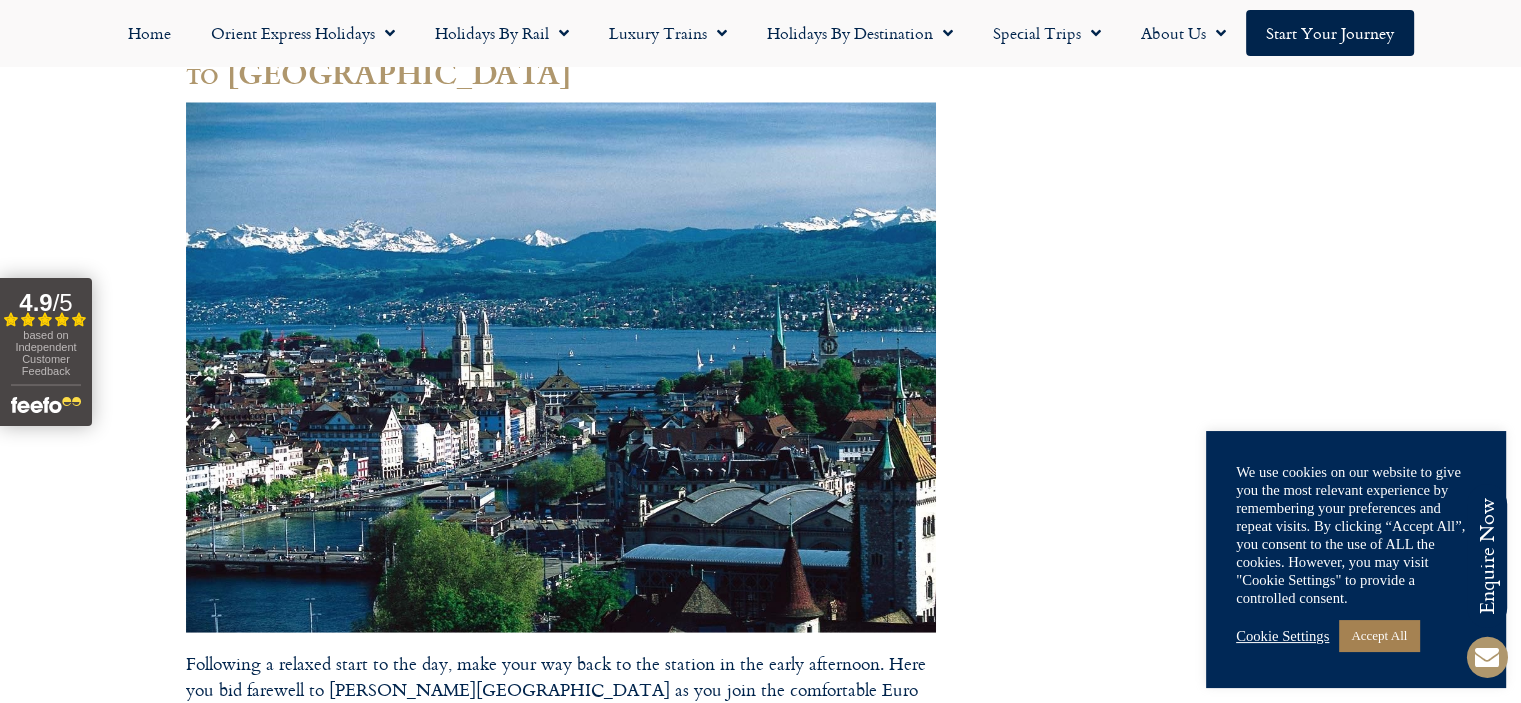 drag, startPoint x: 550, startPoint y: 126, endPoint x: 888, endPoint y: 486, distance: 493.80563 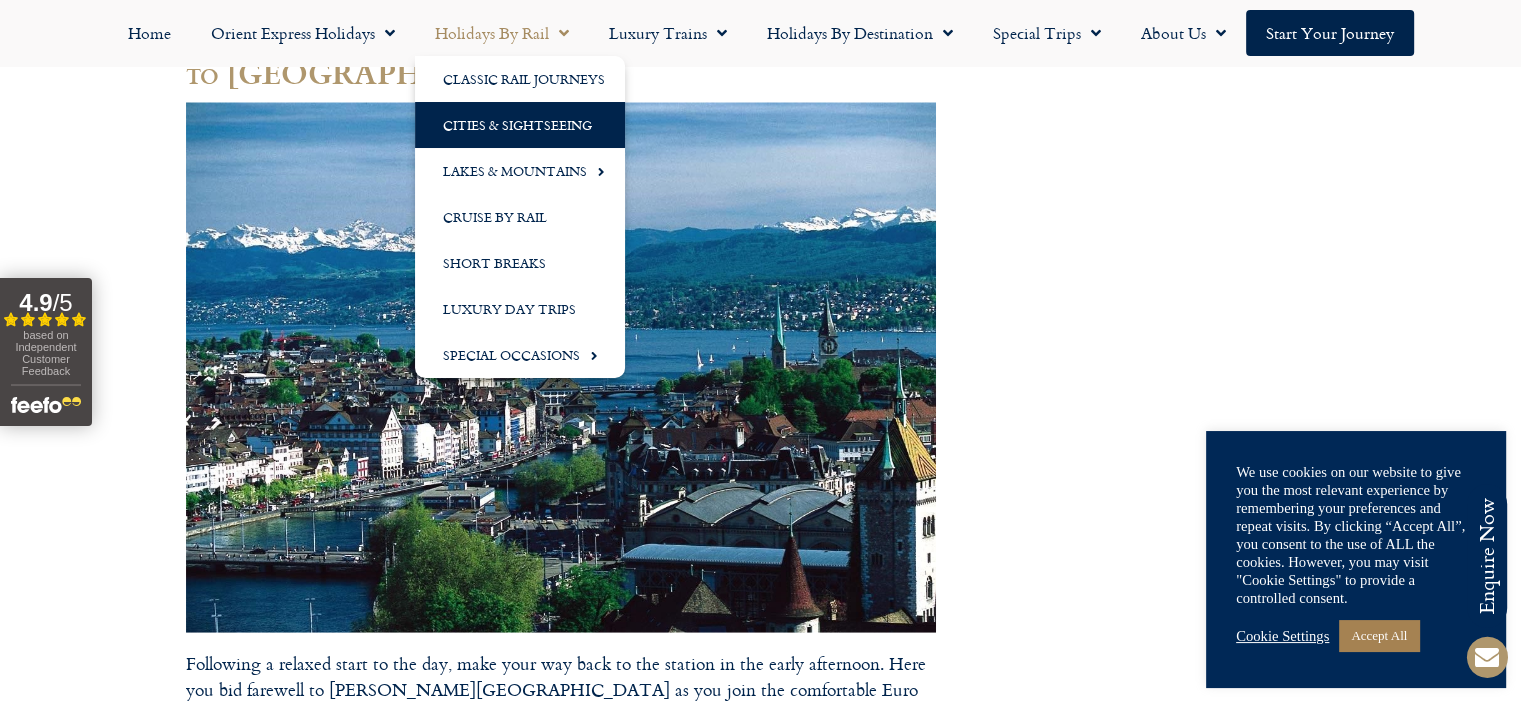 click on "Cities & Sightseeing" 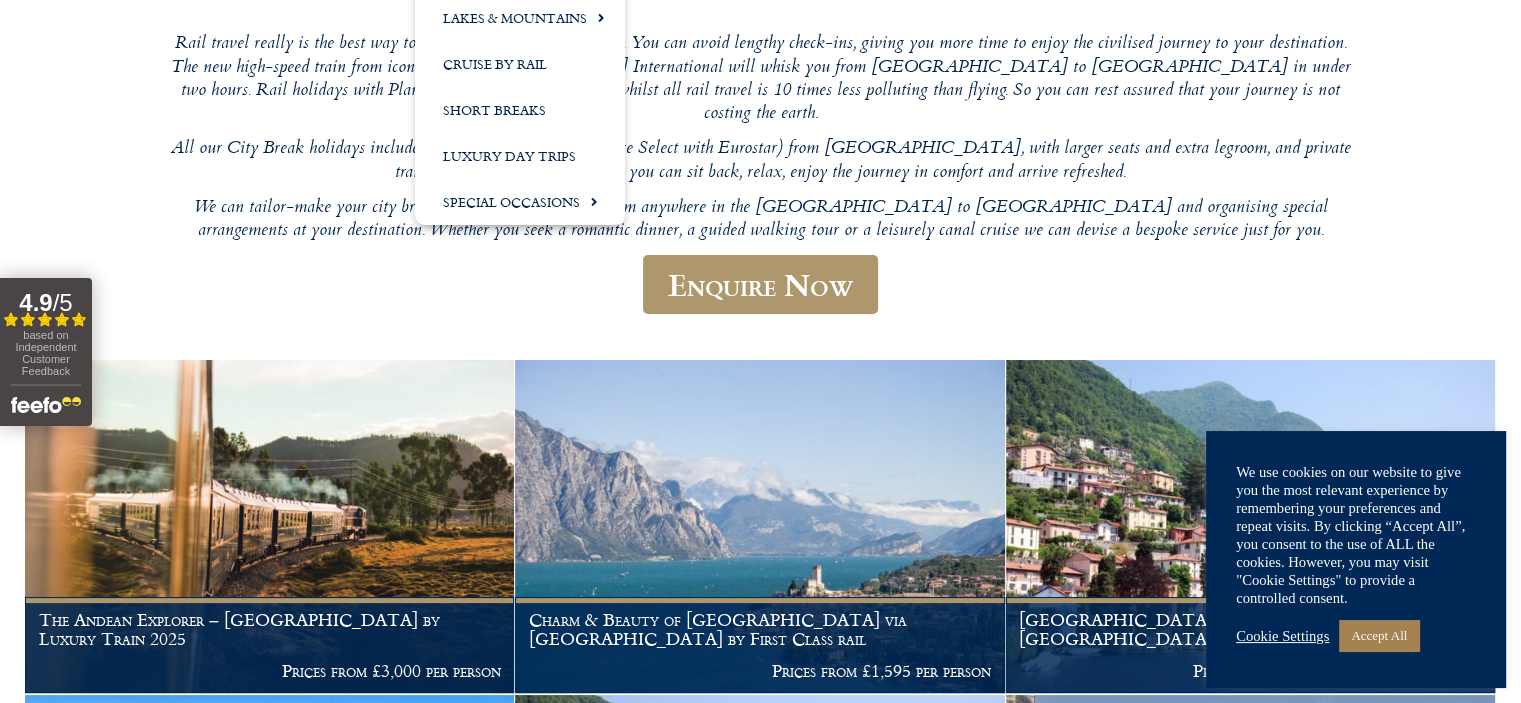 scroll, scrollTop: 0, scrollLeft: 0, axis: both 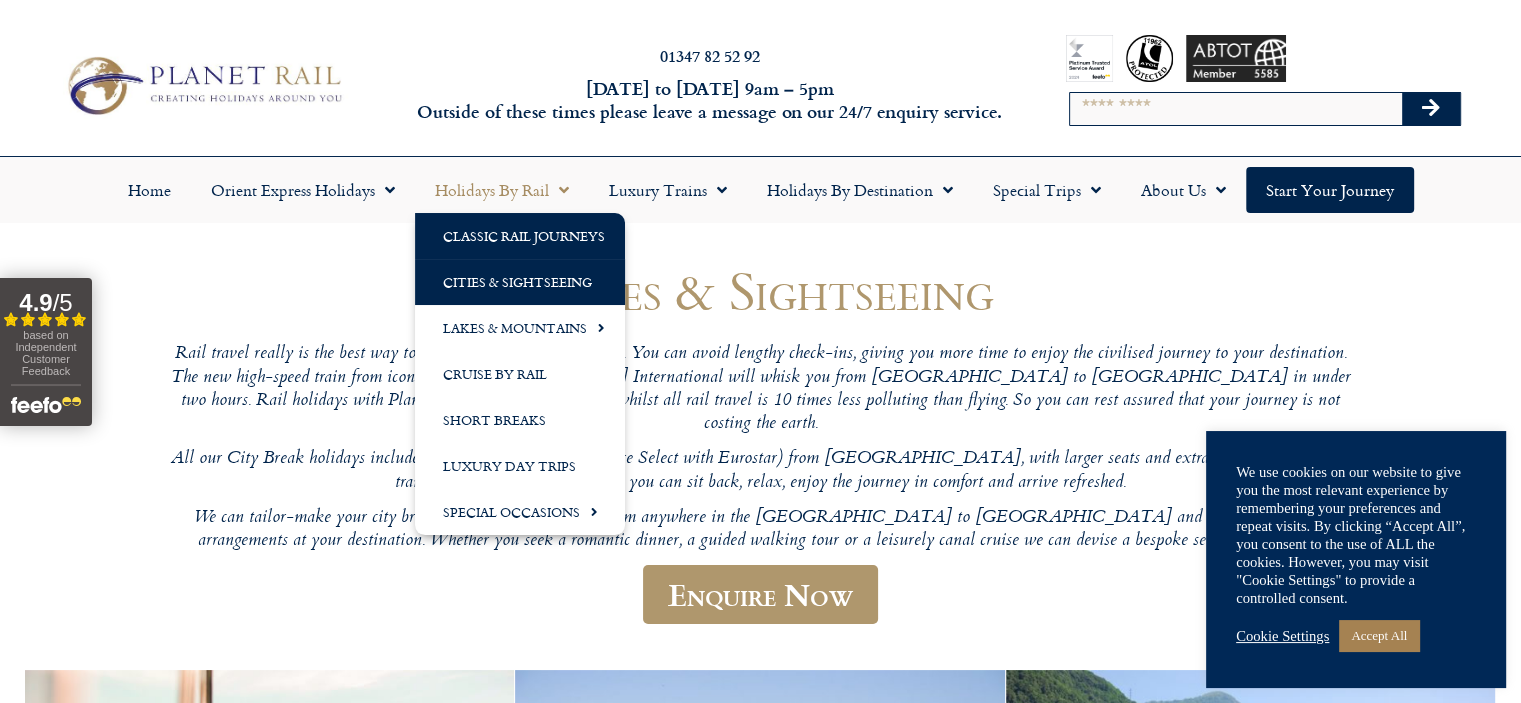 click on "Classic Rail Journeys" 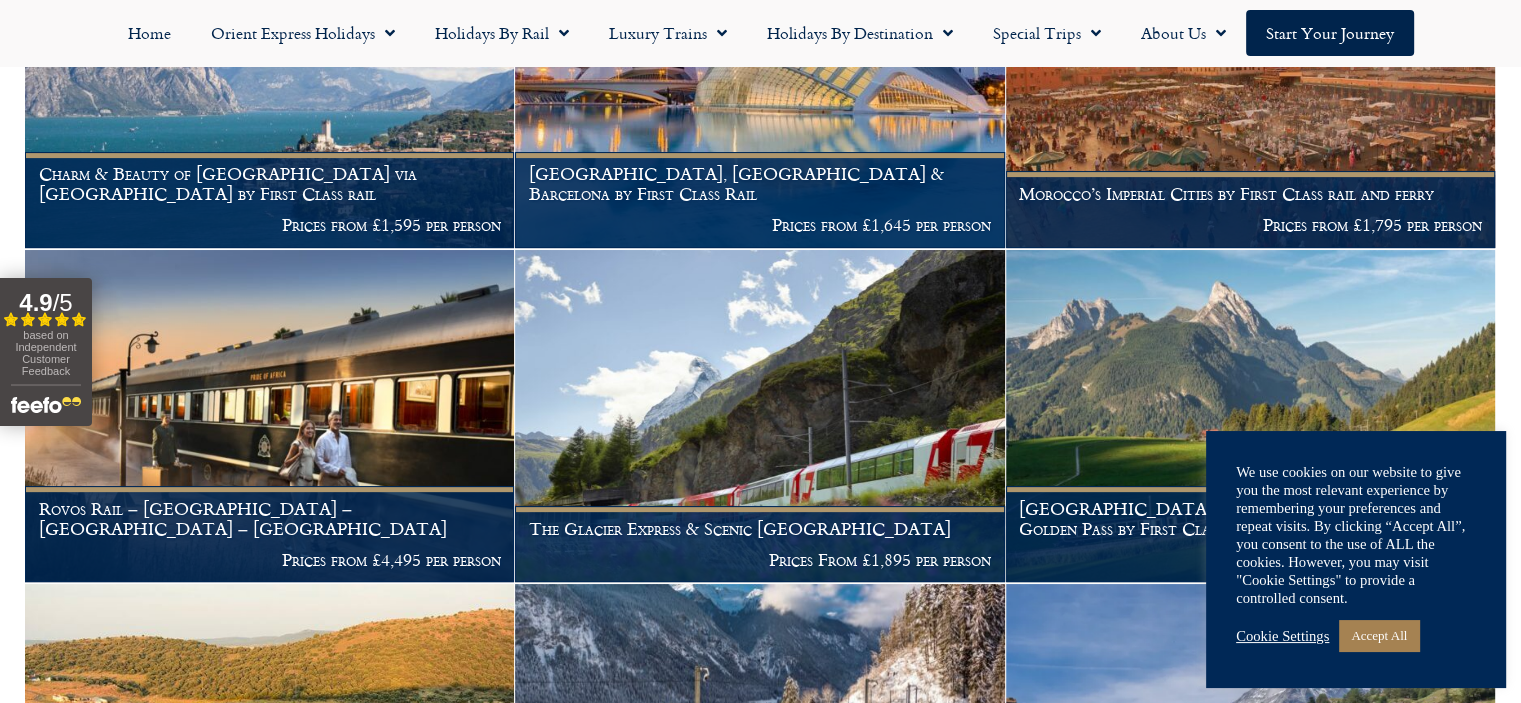 scroll, scrollTop: 594, scrollLeft: 0, axis: vertical 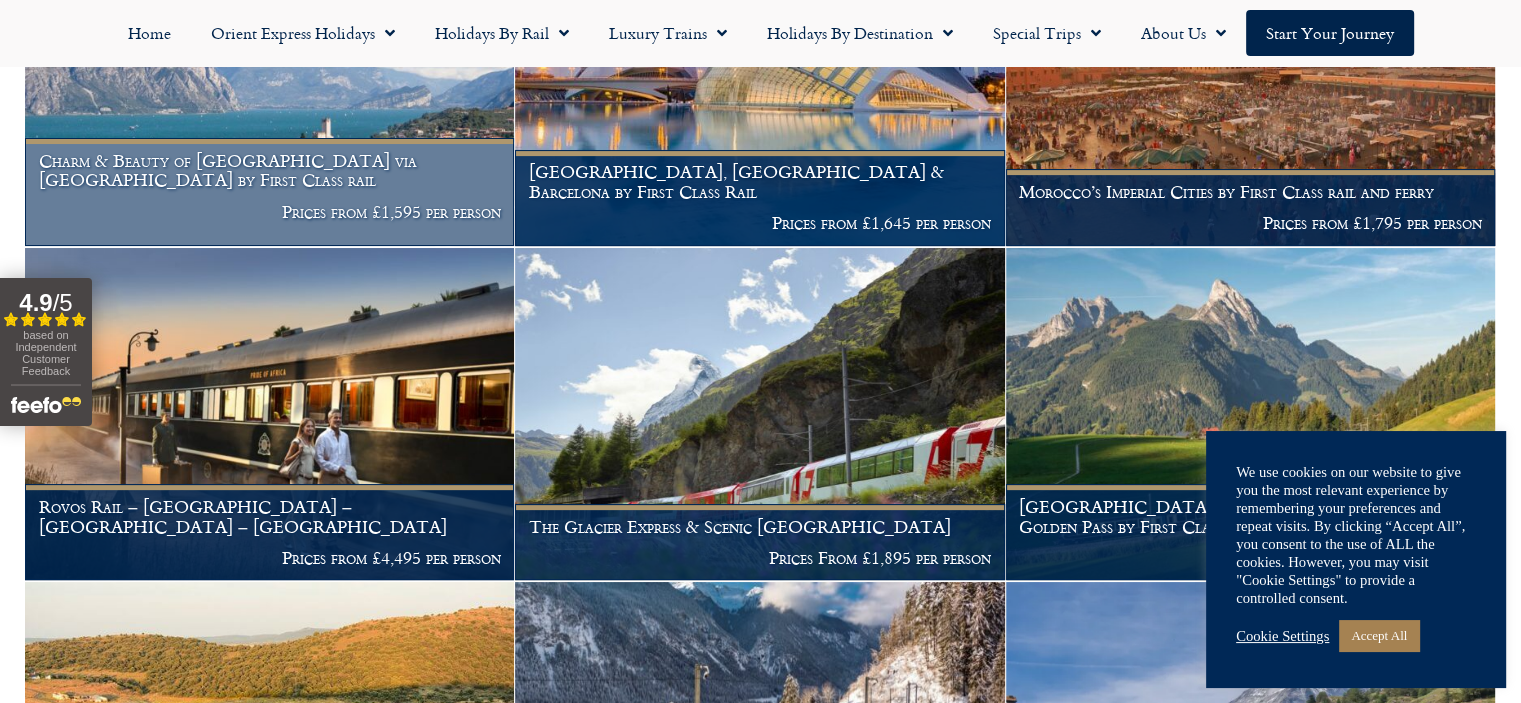click on "Charm & Beauty of [GEOGRAPHIC_DATA] via [GEOGRAPHIC_DATA] by First Class rail" at bounding box center (270, 170) 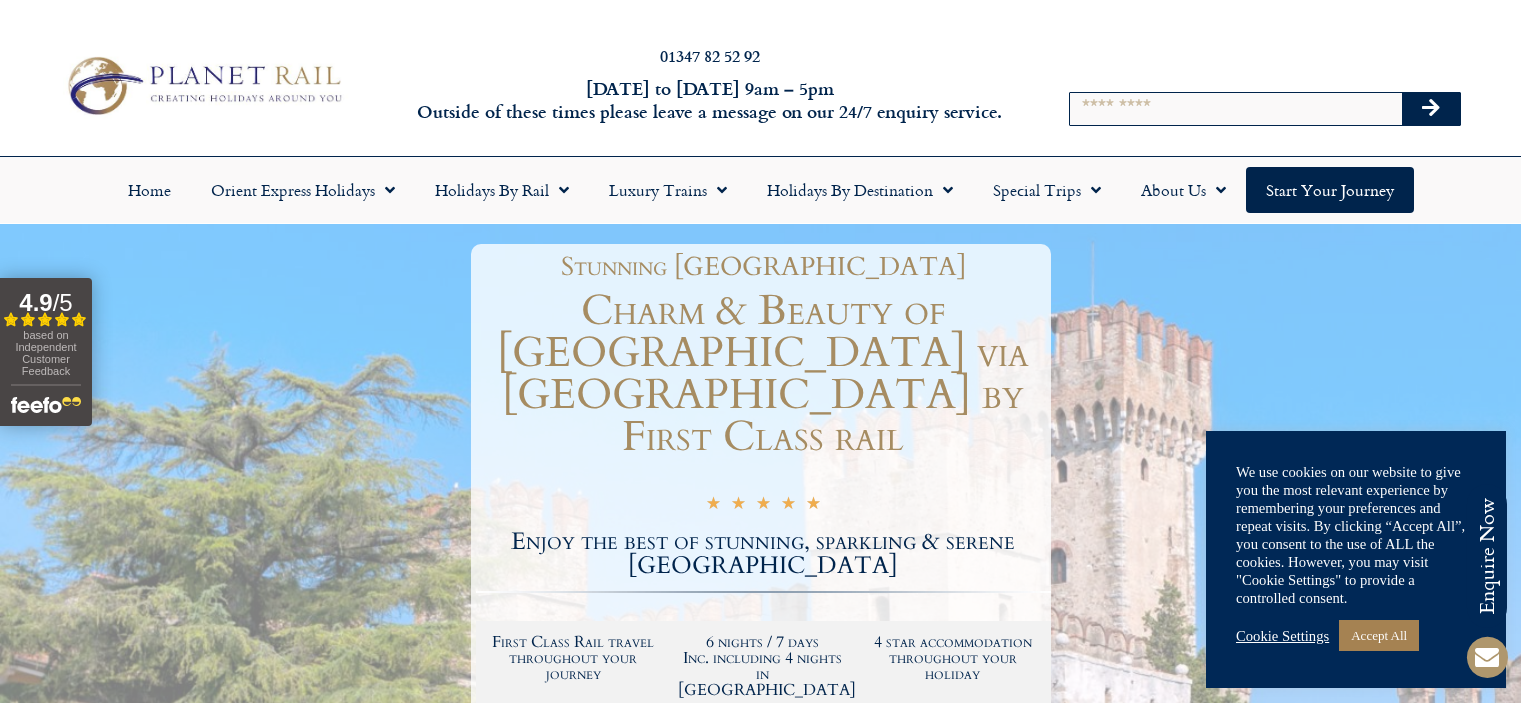 scroll, scrollTop: 0, scrollLeft: 0, axis: both 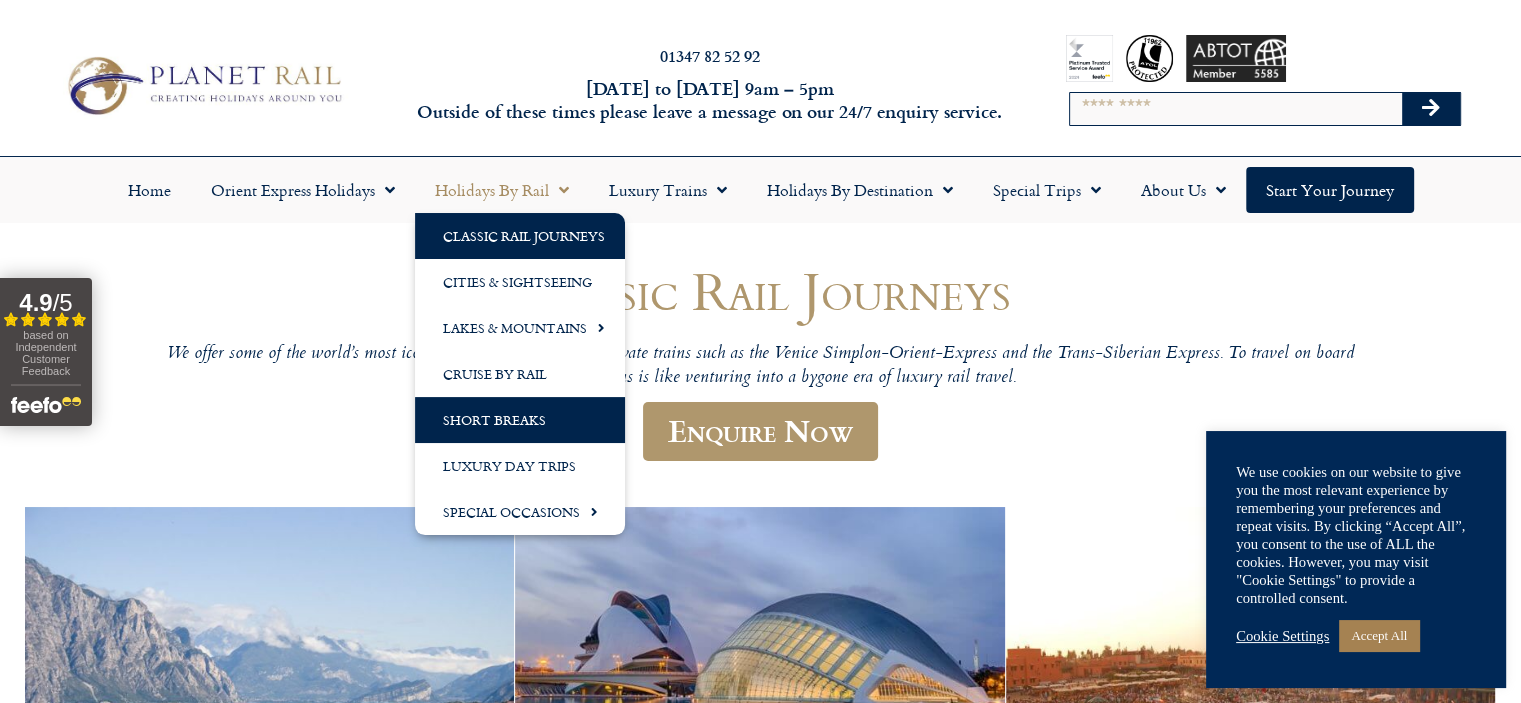 click on "Short Breaks" 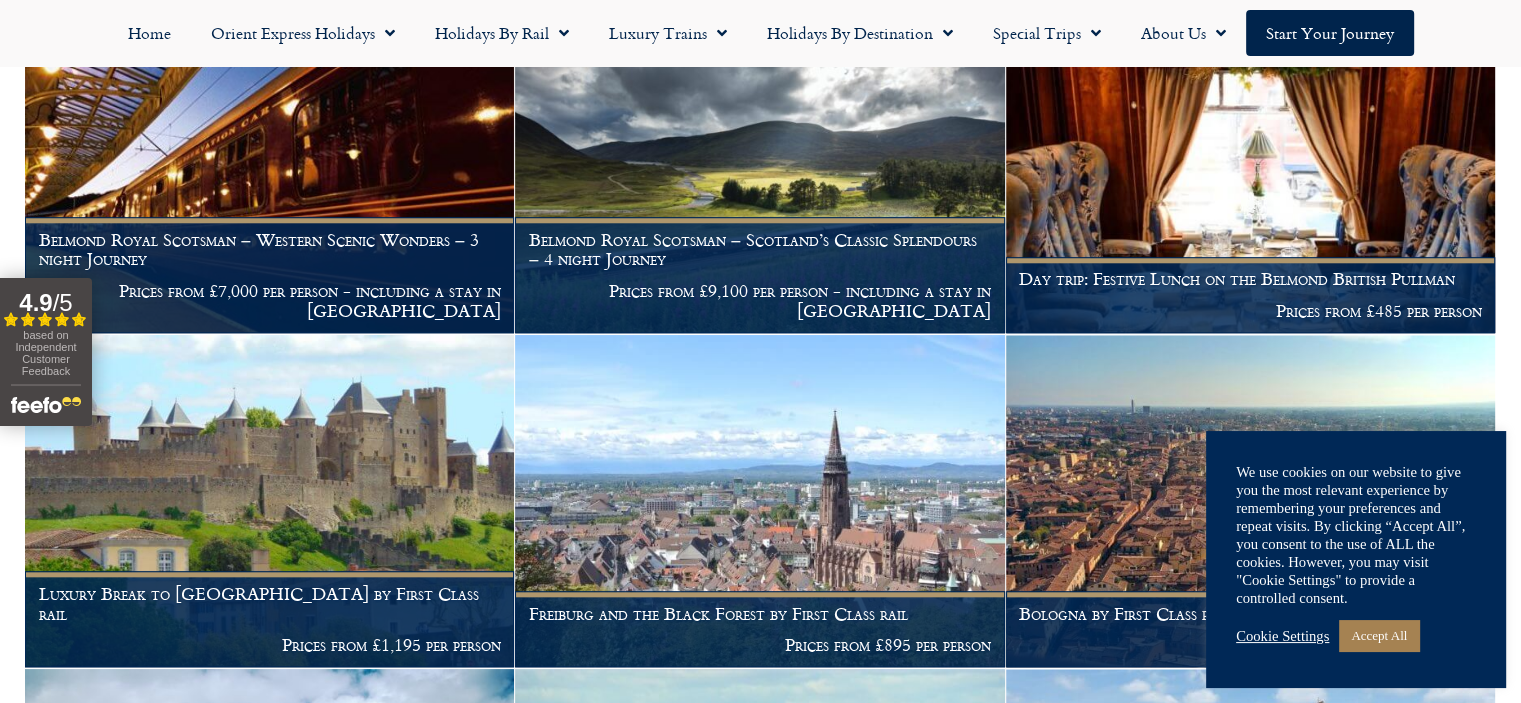 scroll, scrollTop: 1895, scrollLeft: 0, axis: vertical 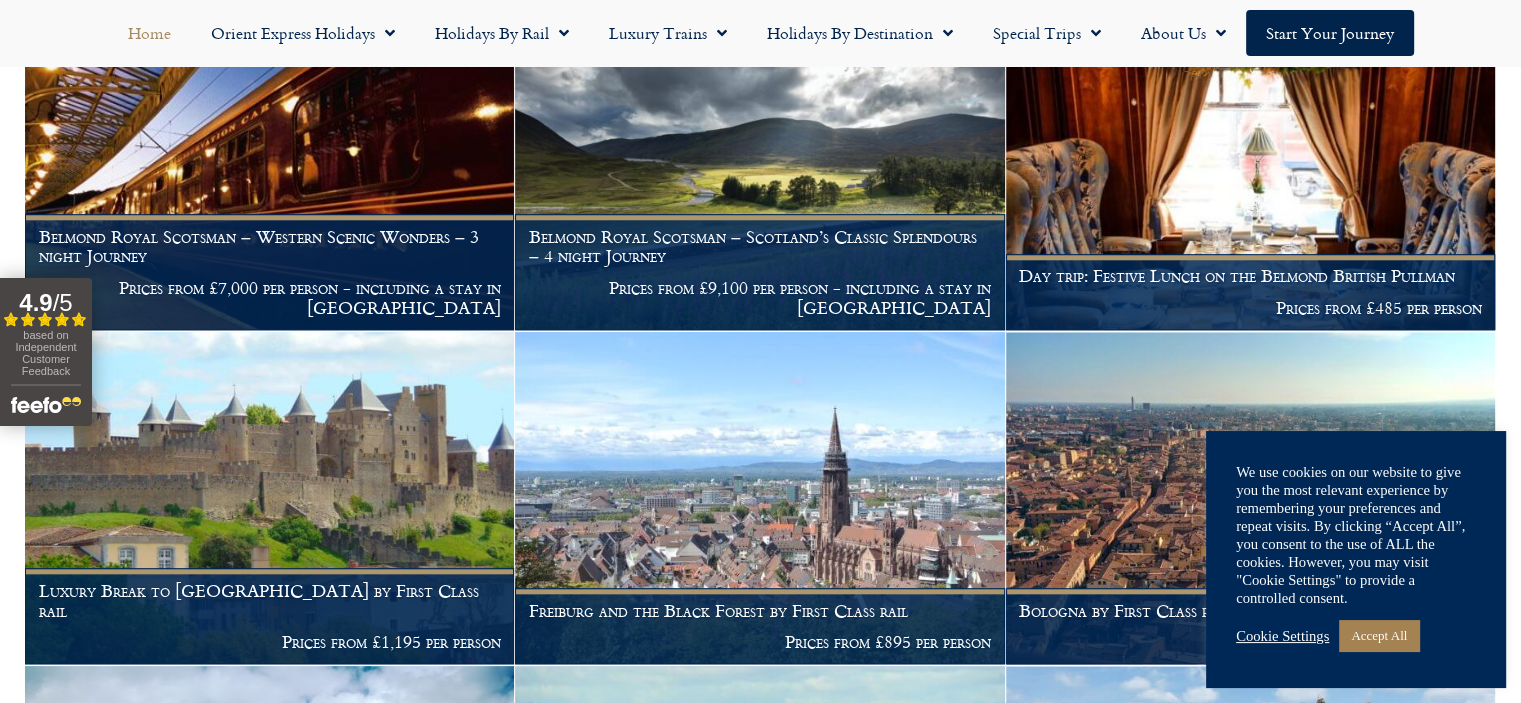 click on "Home" 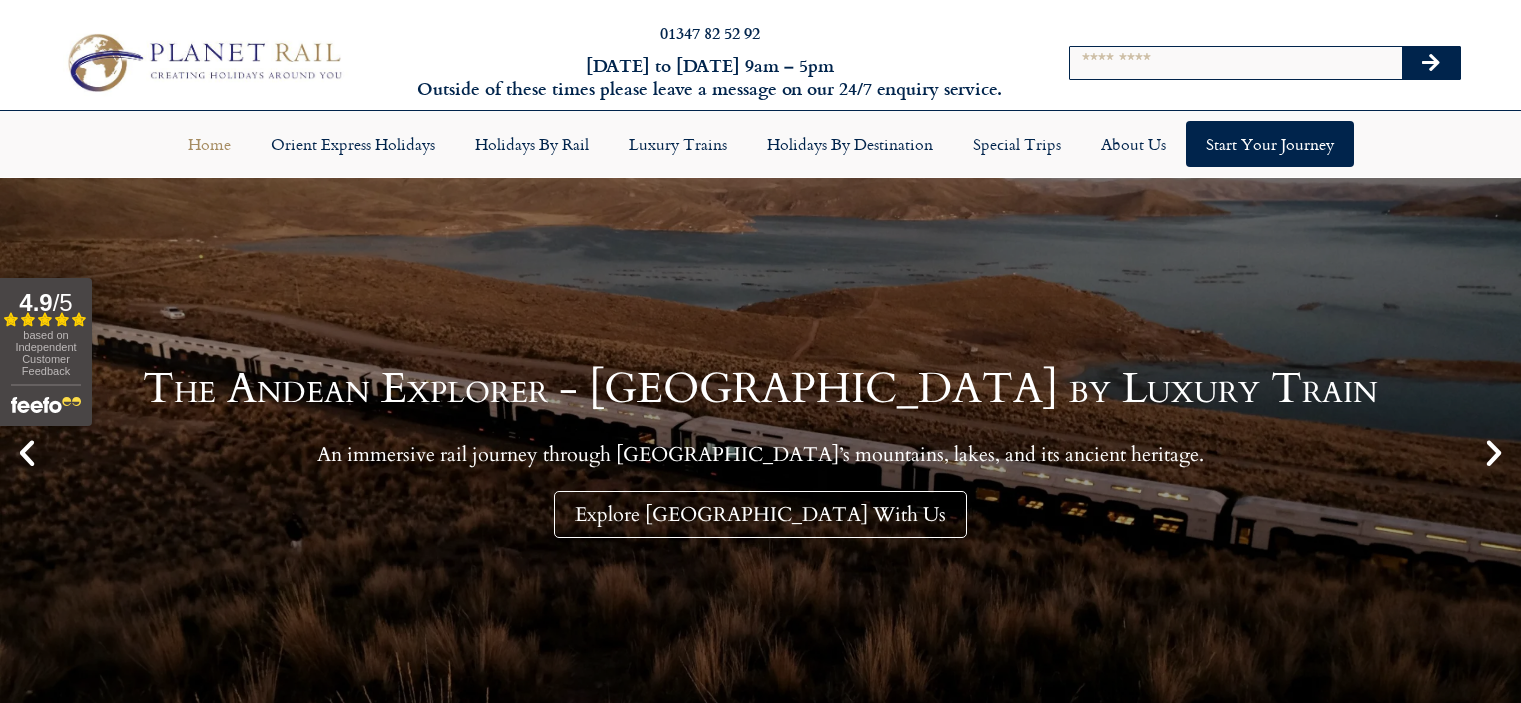 scroll, scrollTop: 0, scrollLeft: 0, axis: both 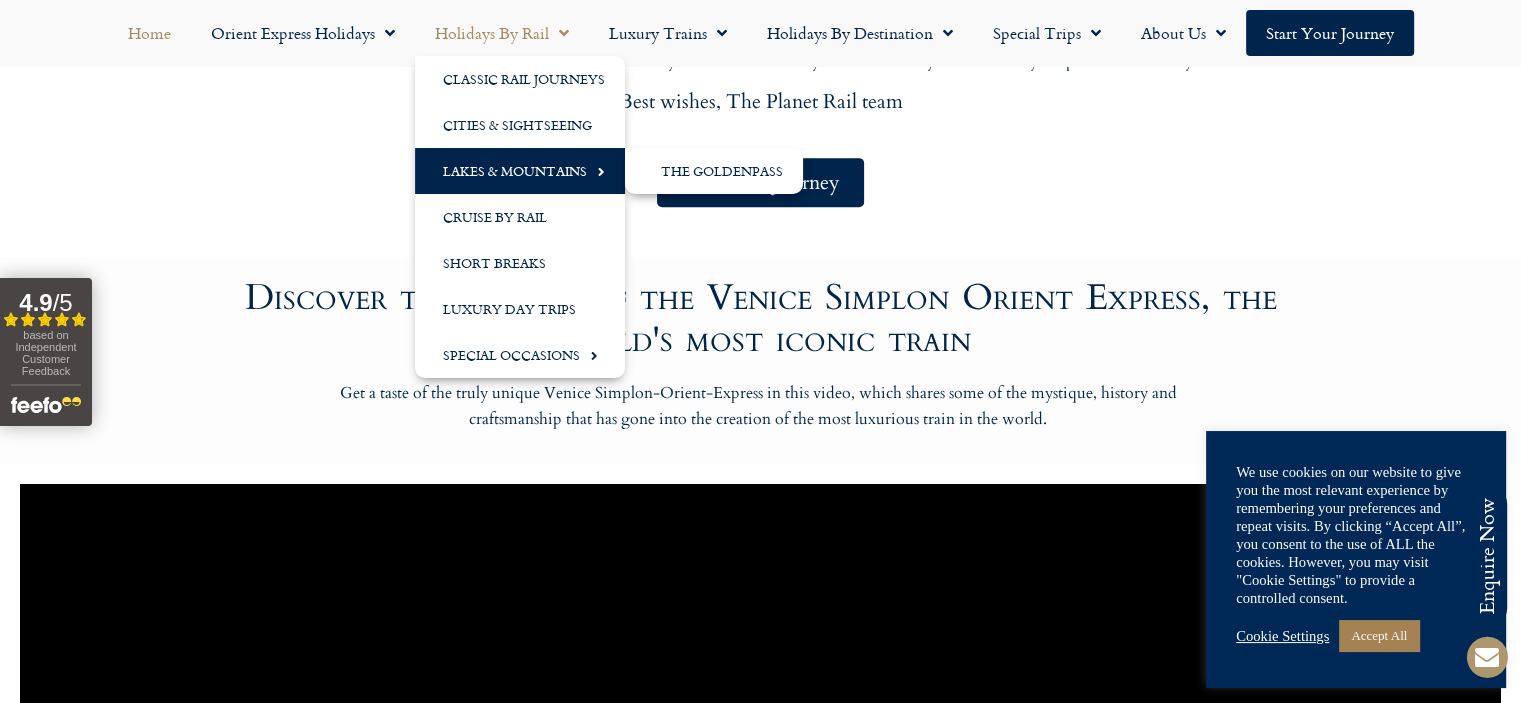 click on "Lakes & Mountains" 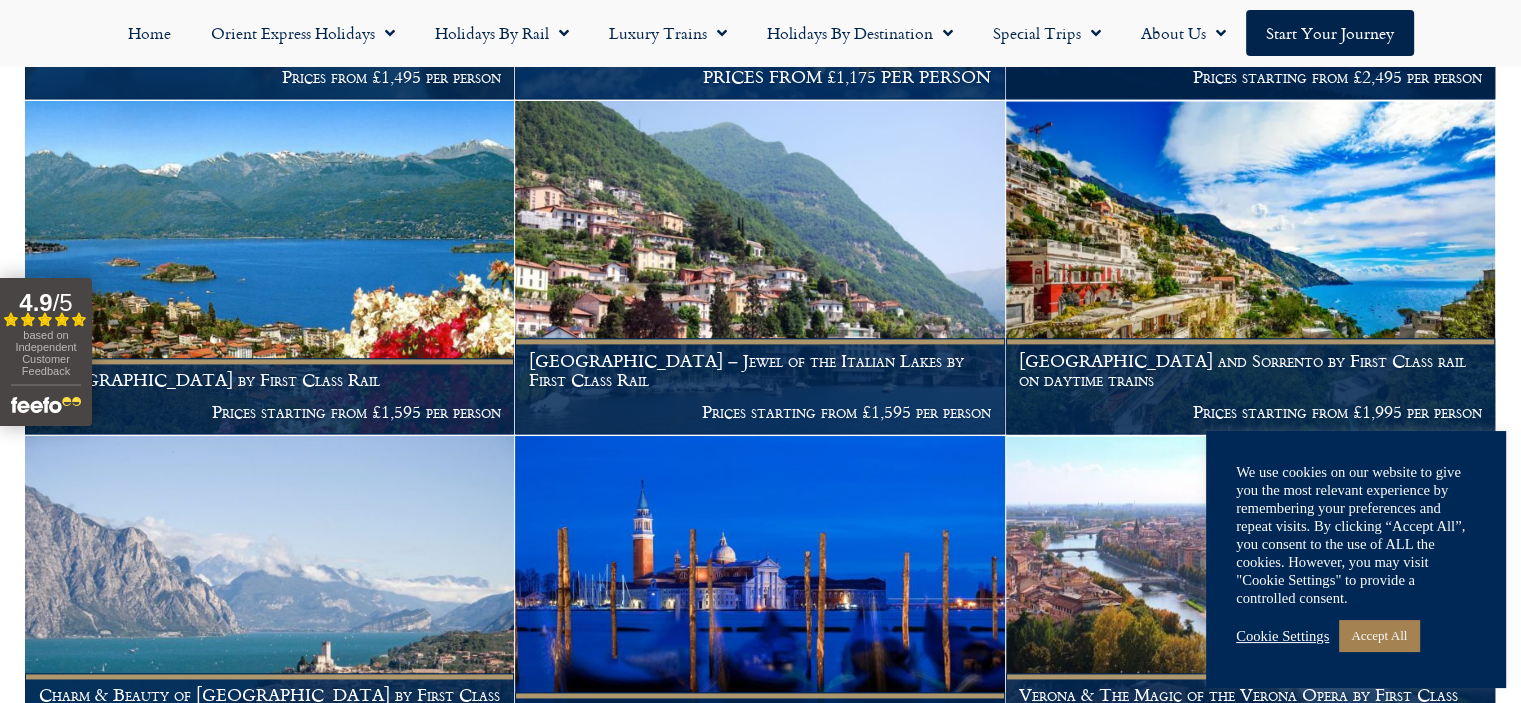 scroll, scrollTop: 2748, scrollLeft: 0, axis: vertical 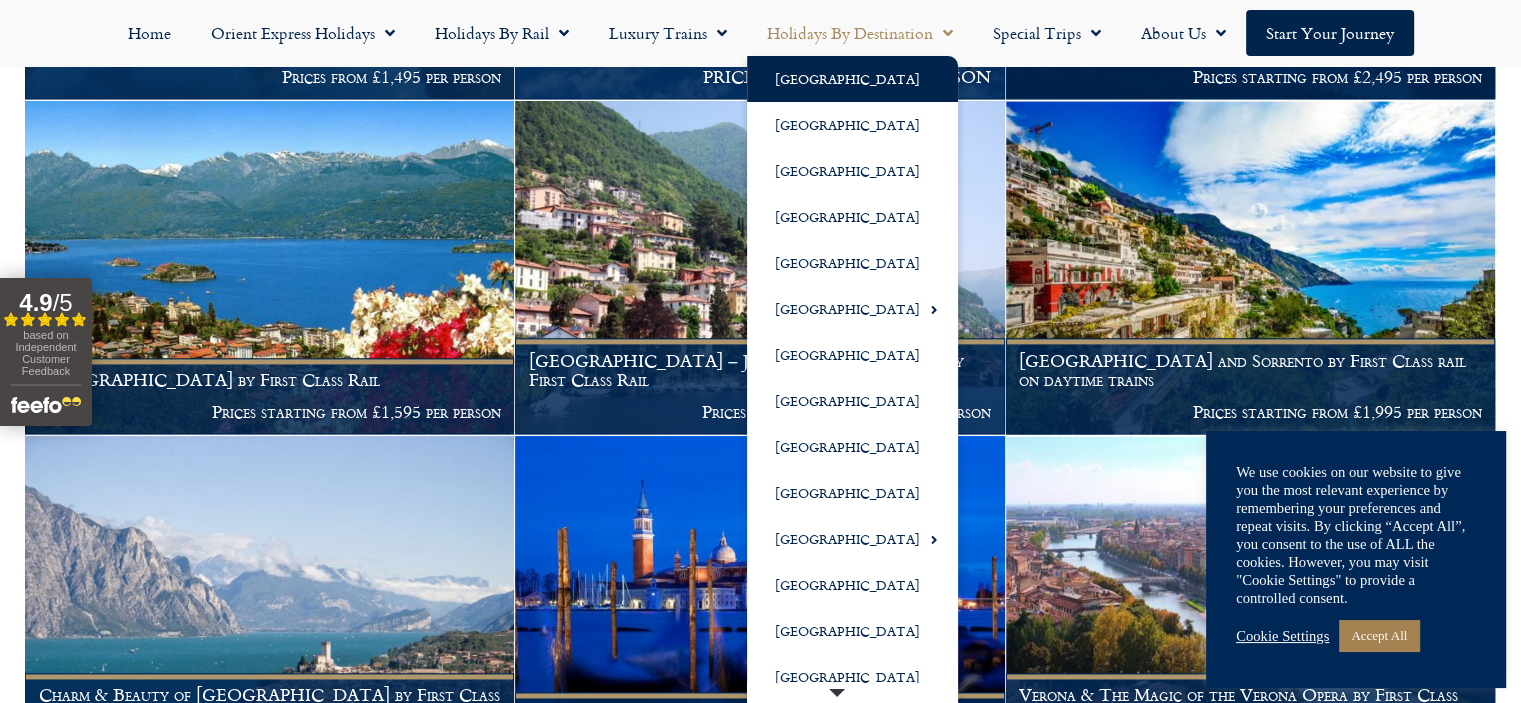 click on "[GEOGRAPHIC_DATA]" 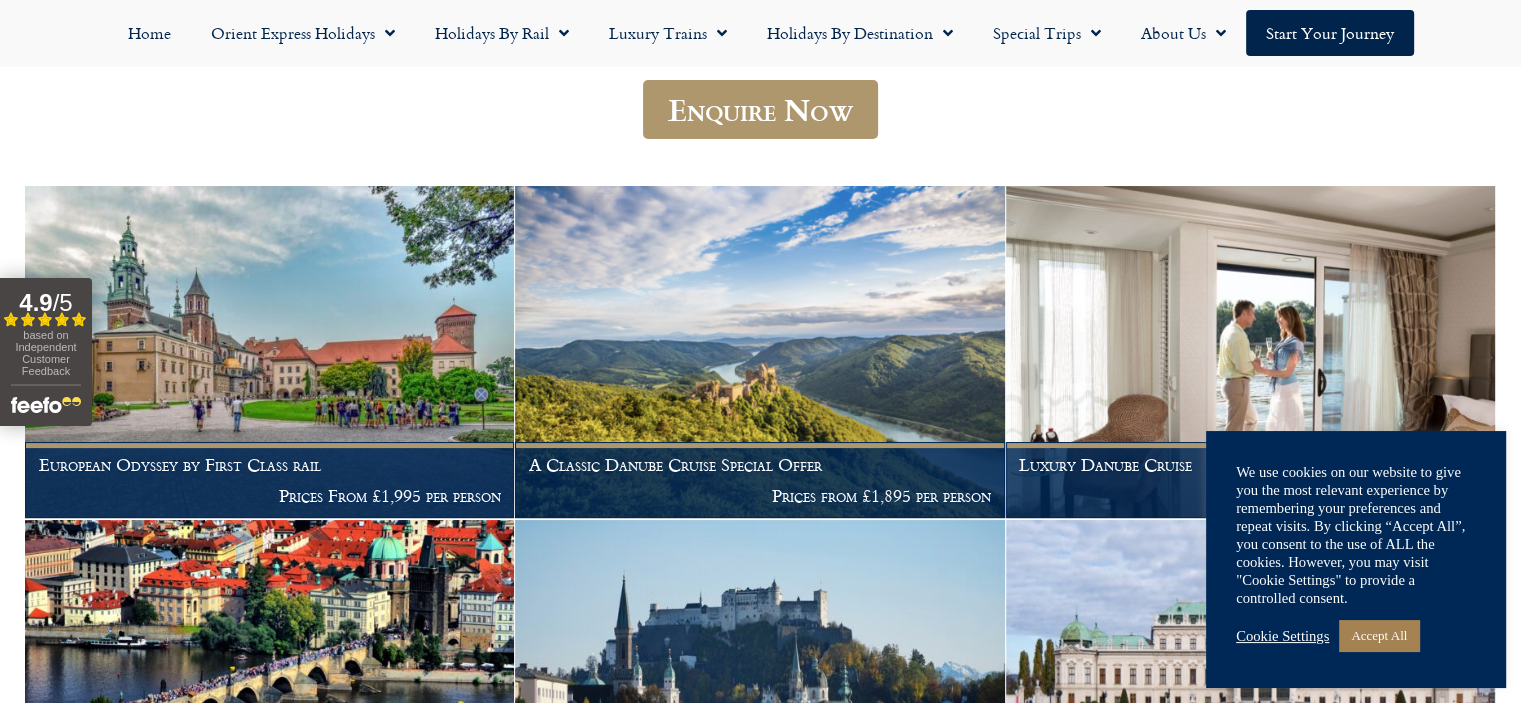 scroll, scrollTop: 304, scrollLeft: 0, axis: vertical 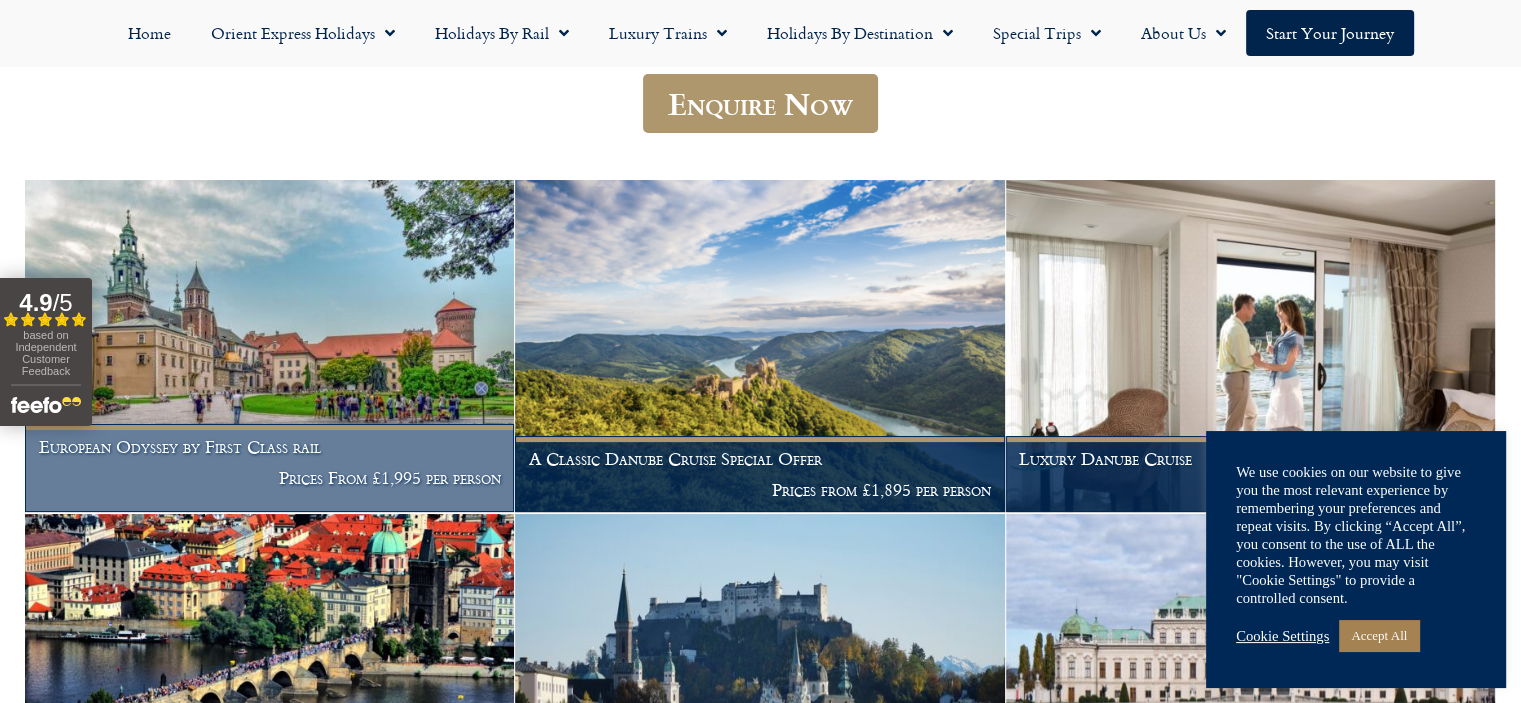 click on "European Odyssey by First Class rail" at bounding box center (270, 447) 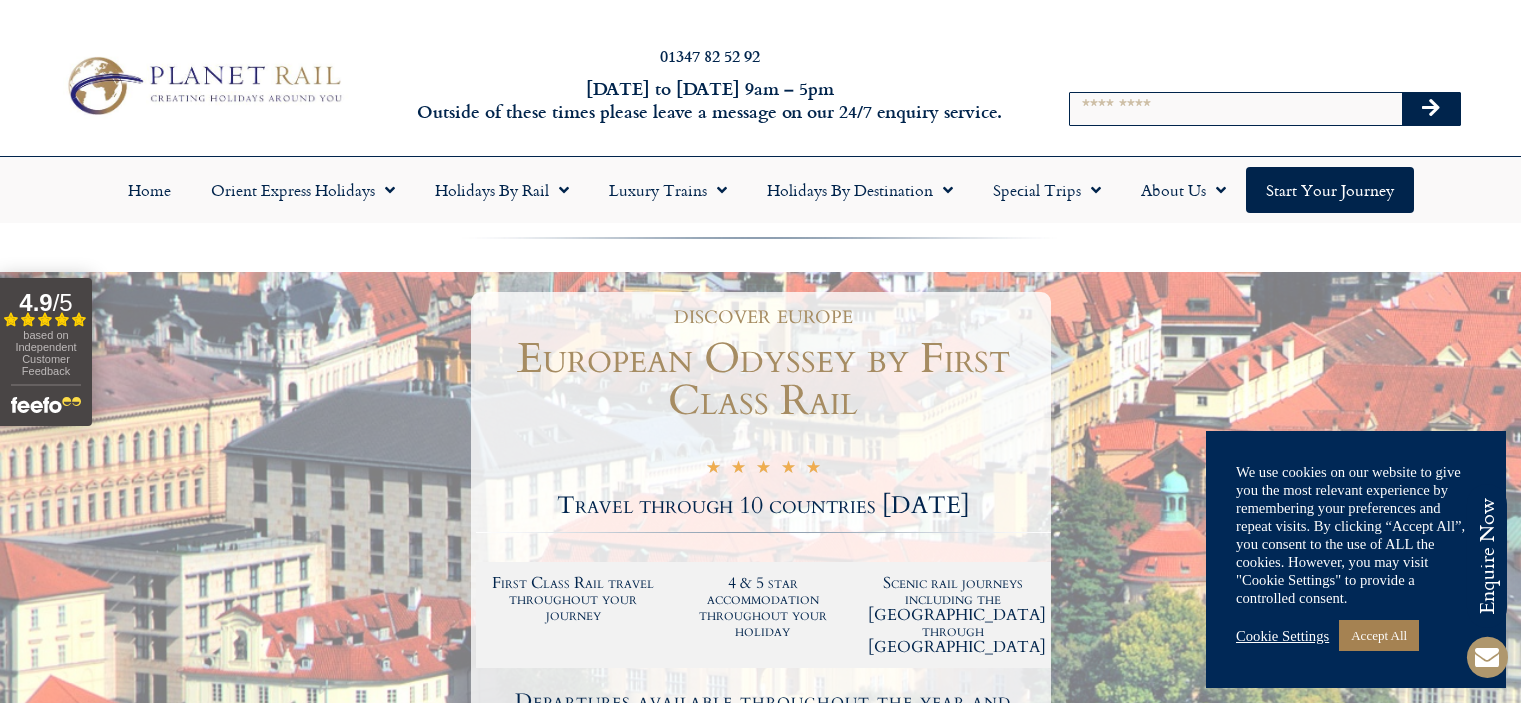 scroll, scrollTop: 0, scrollLeft: 0, axis: both 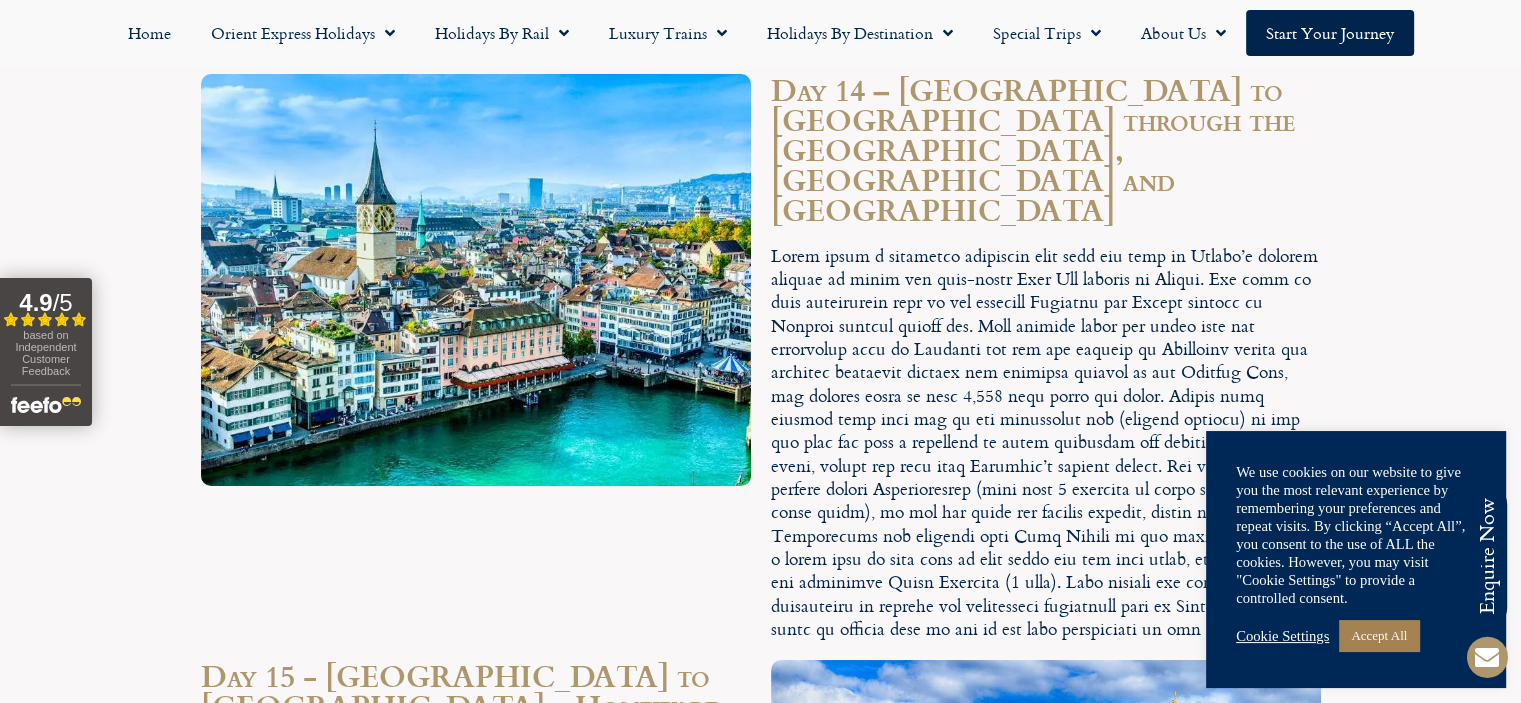 click at bounding box center [476, 956] 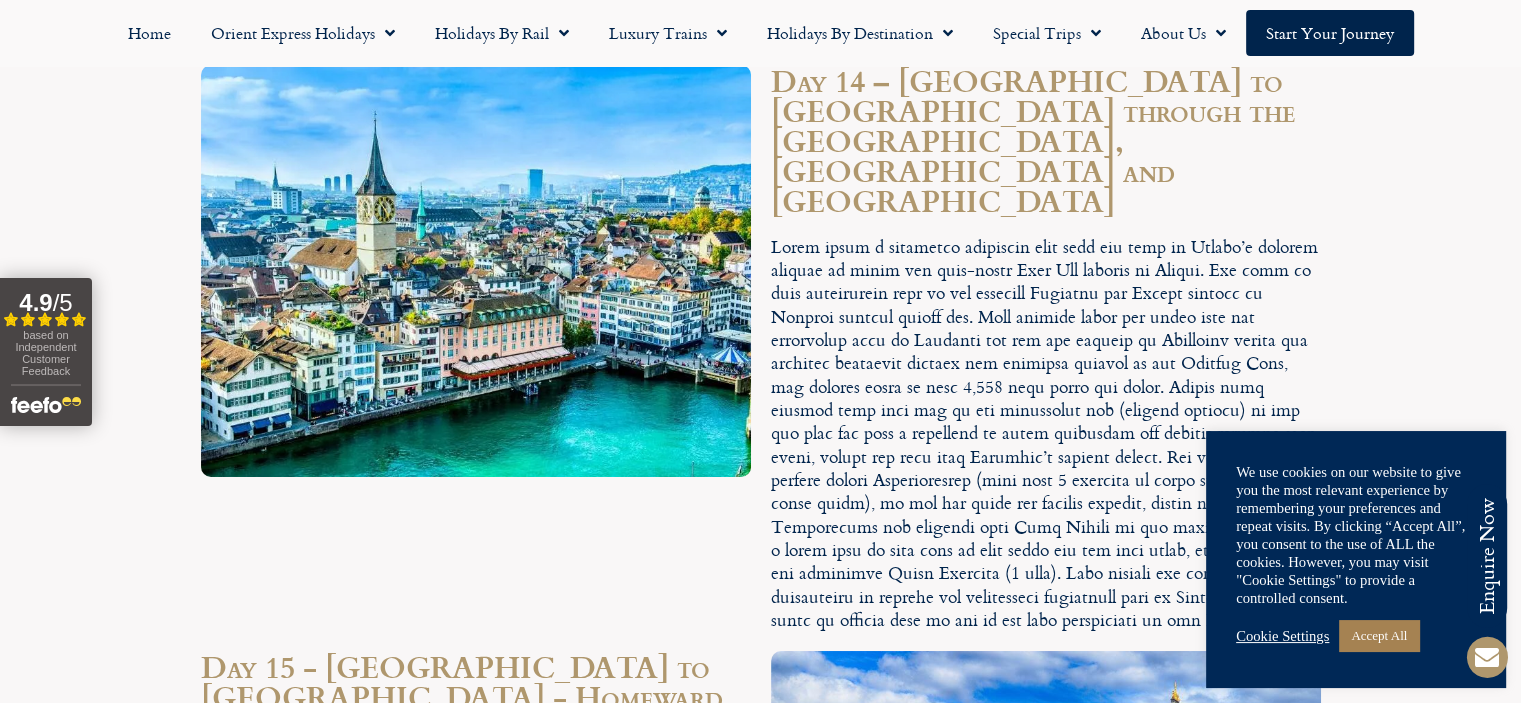 scroll, scrollTop: 7291, scrollLeft: 0, axis: vertical 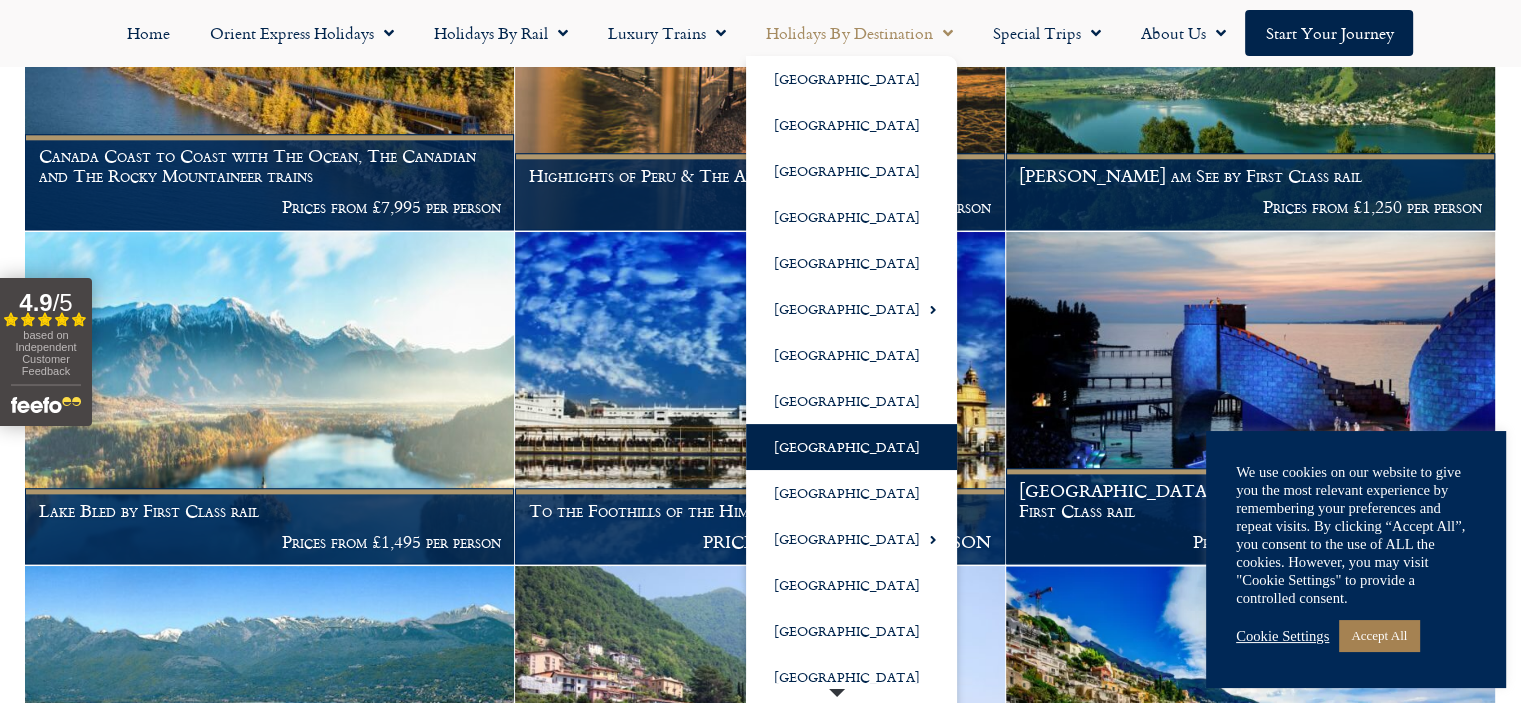 click on "[GEOGRAPHIC_DATA]" 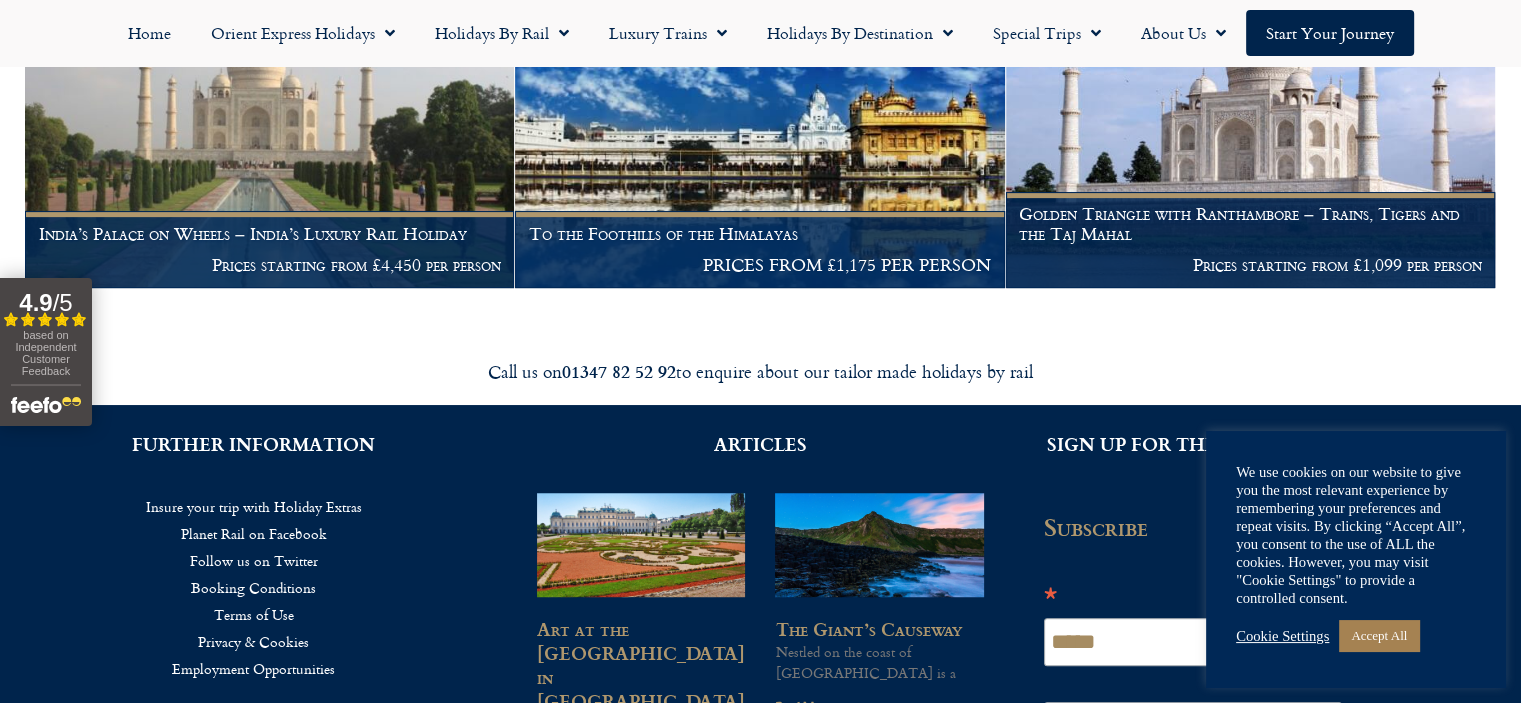 scroll, scrollTop: 686, scrollLeft: 0, axis: vertical 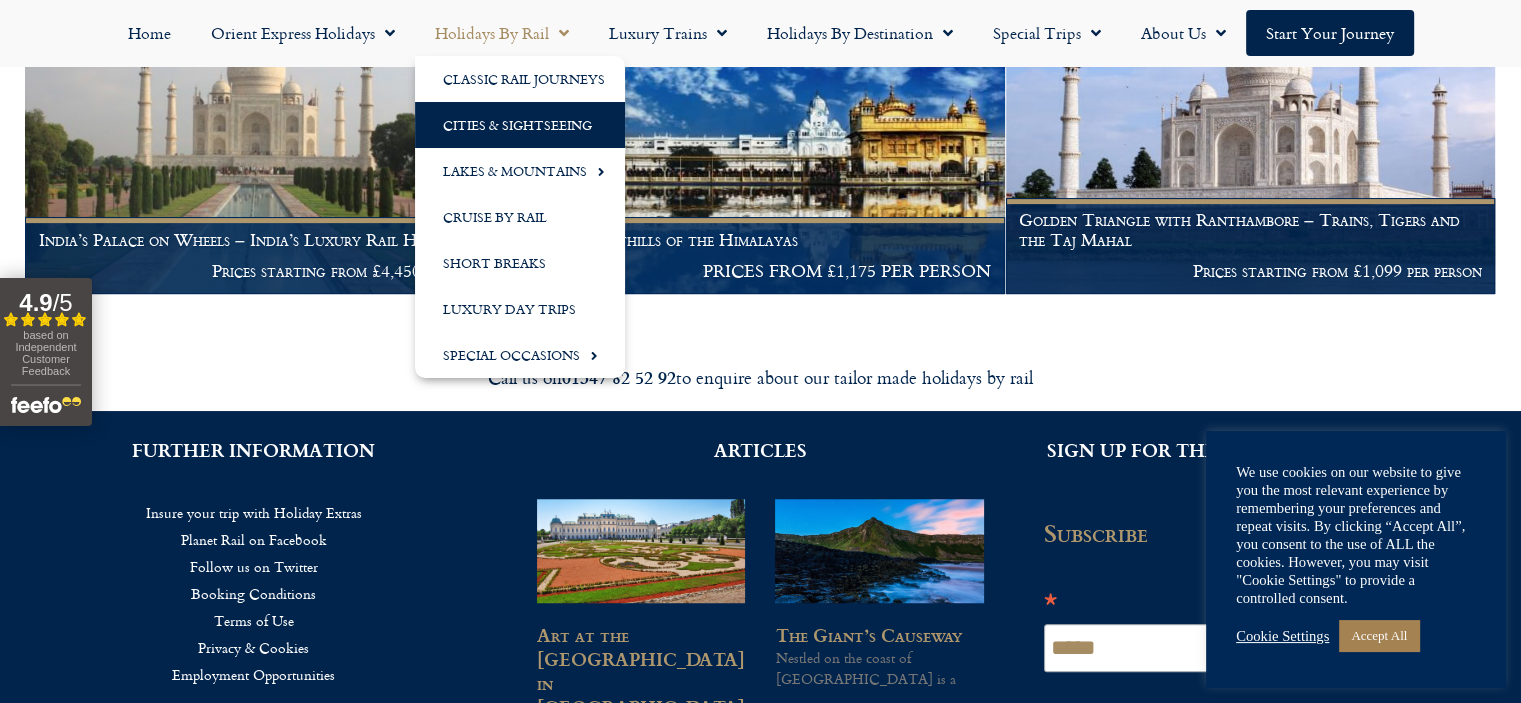 click on "Cities & Sightseeing" 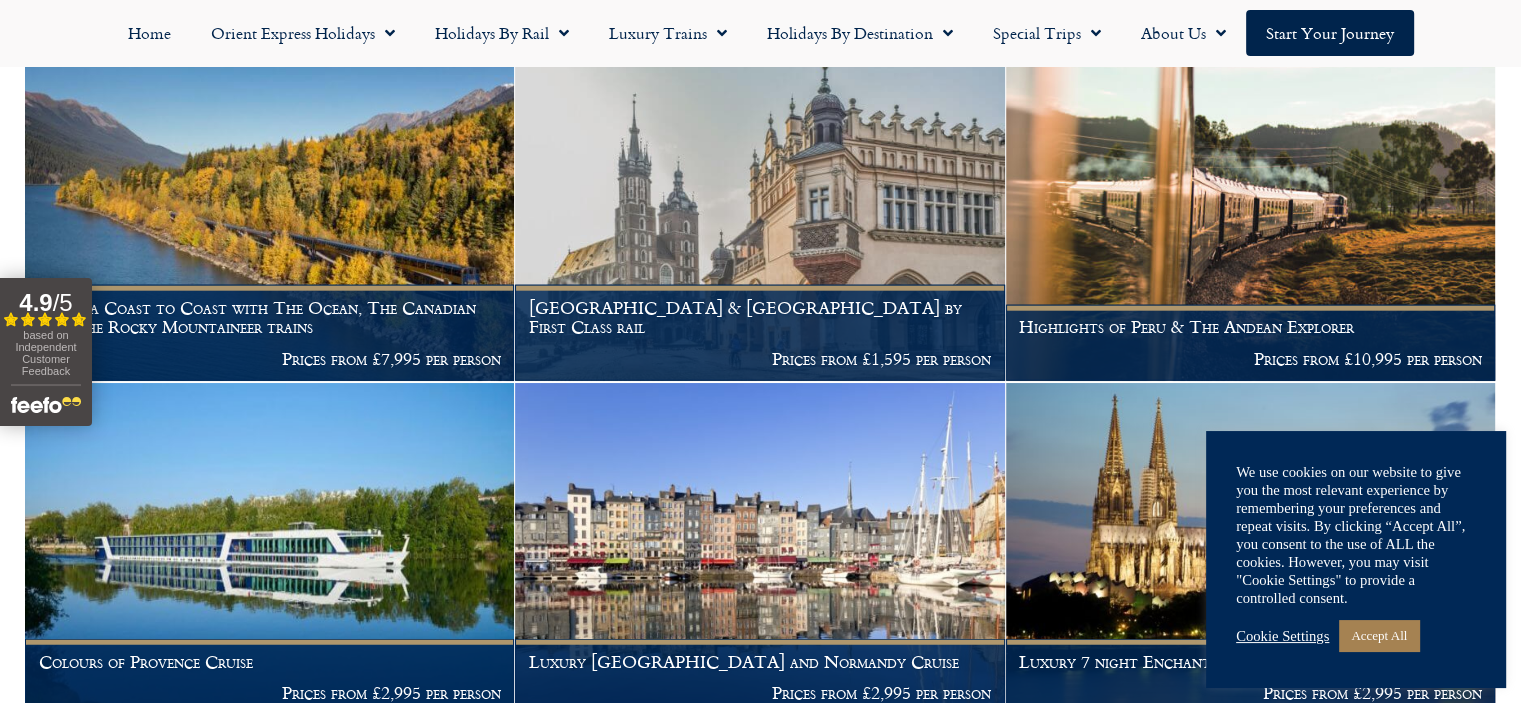 scroll, scrollTop: 4972, scrollLeft: 0, axis: vertical 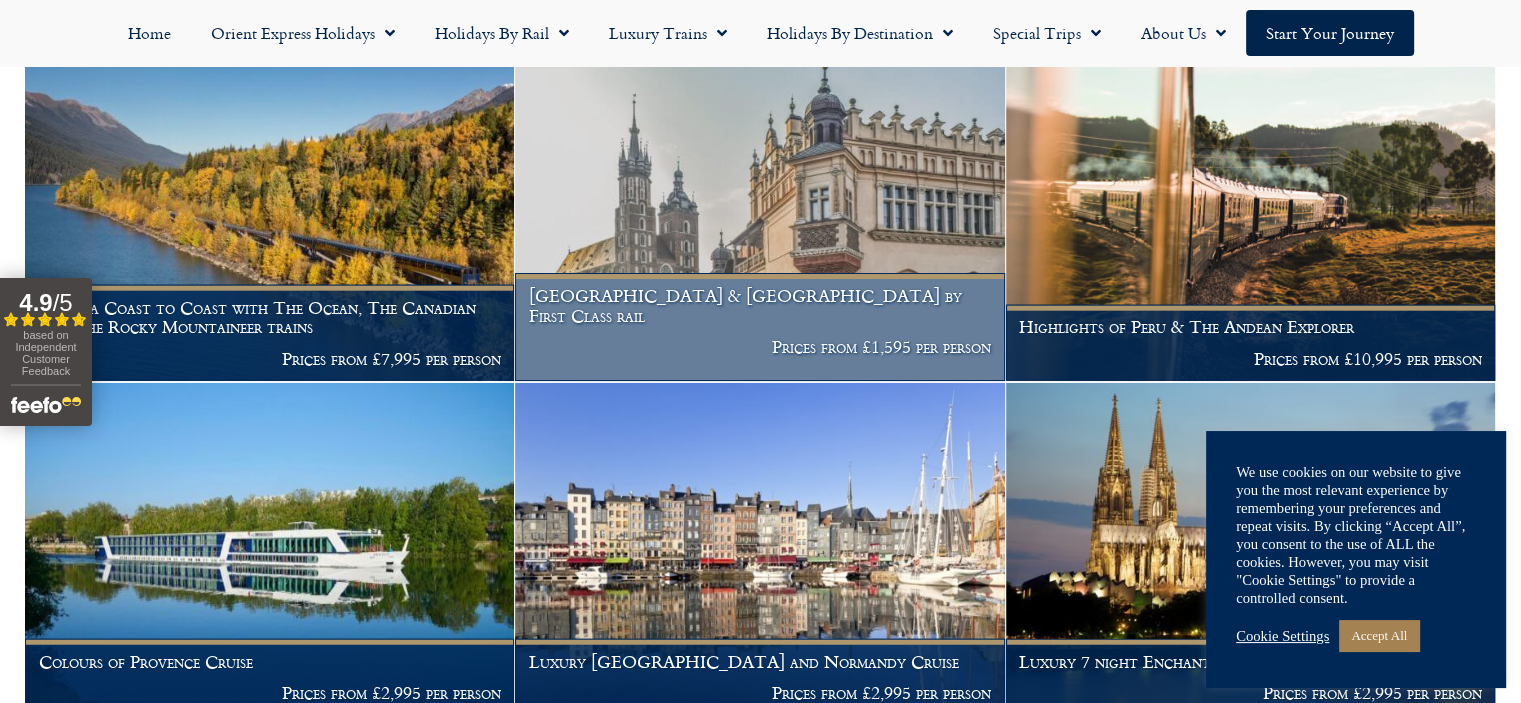 click on "Prices from £1,595 per person" at bounding box center [760, 347] 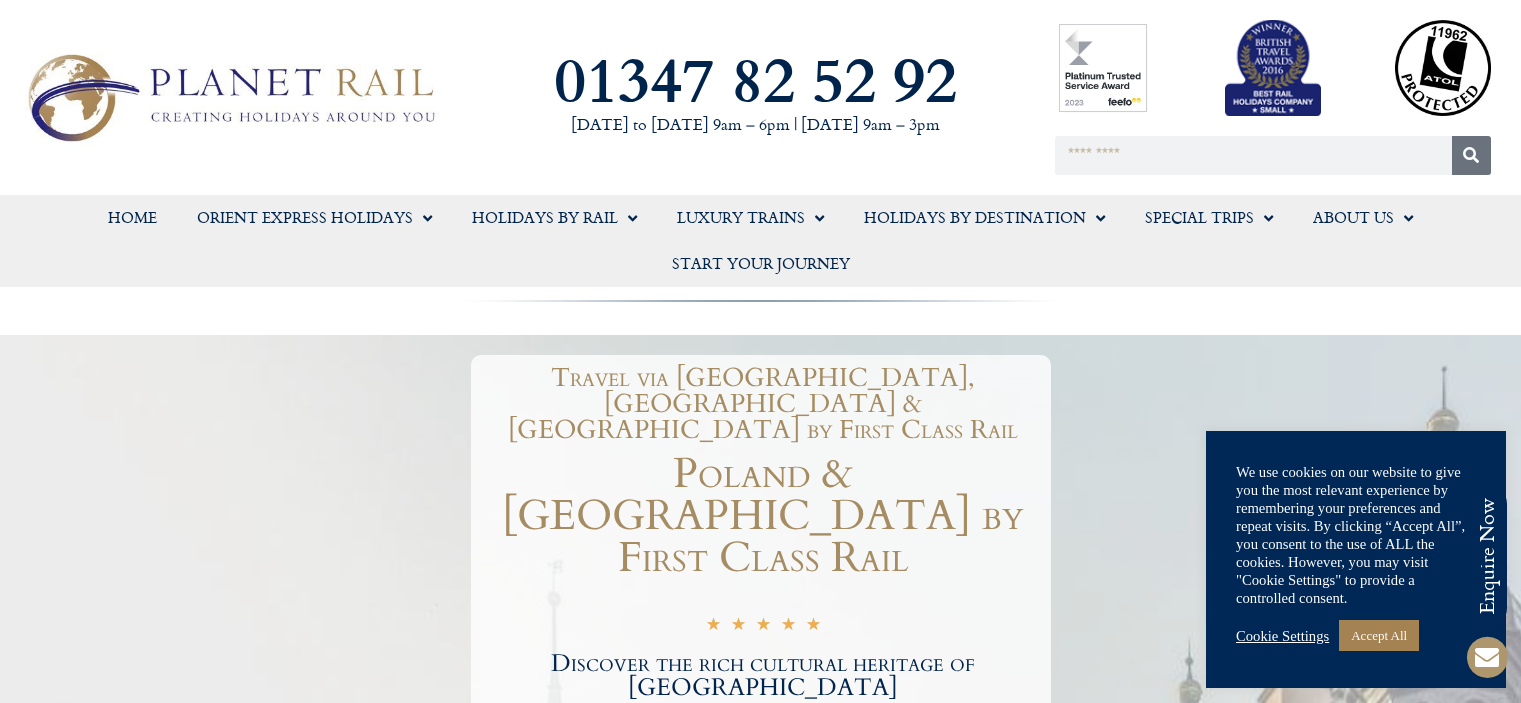 scroll, scrollTop: 0, scrollLeft: 0, axis: both 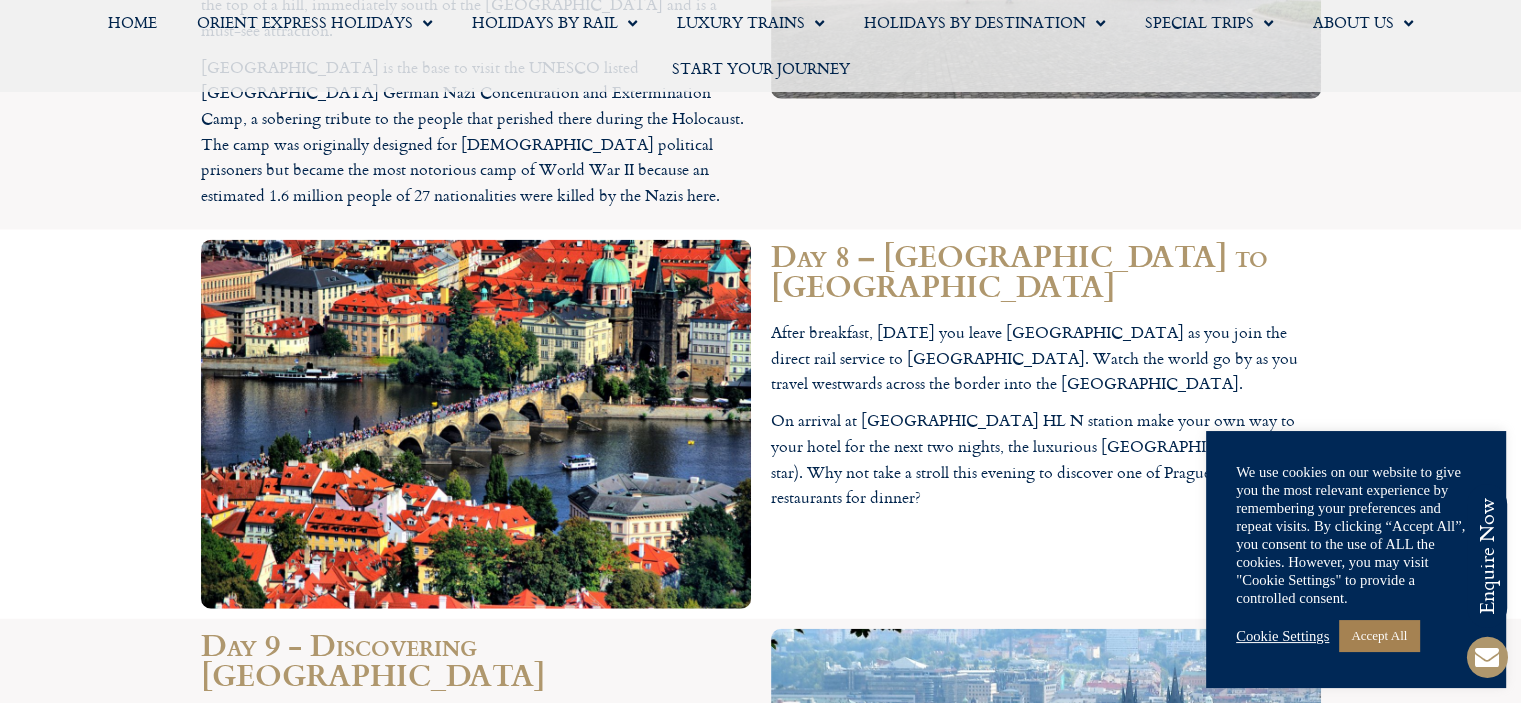 click at bounding box center (1046, 902) 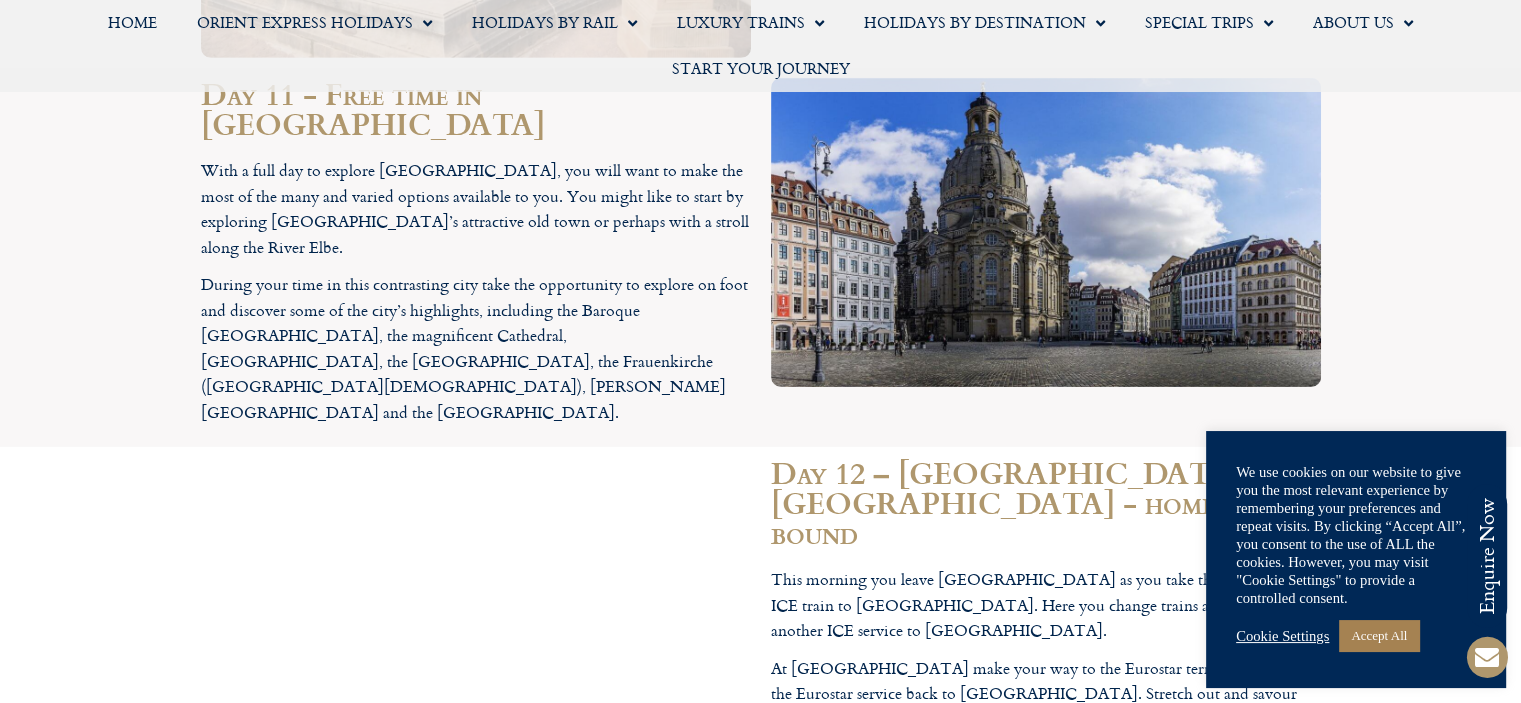 scroll, scrollTop: 6356, scrollLeft: 0, axis: vertical 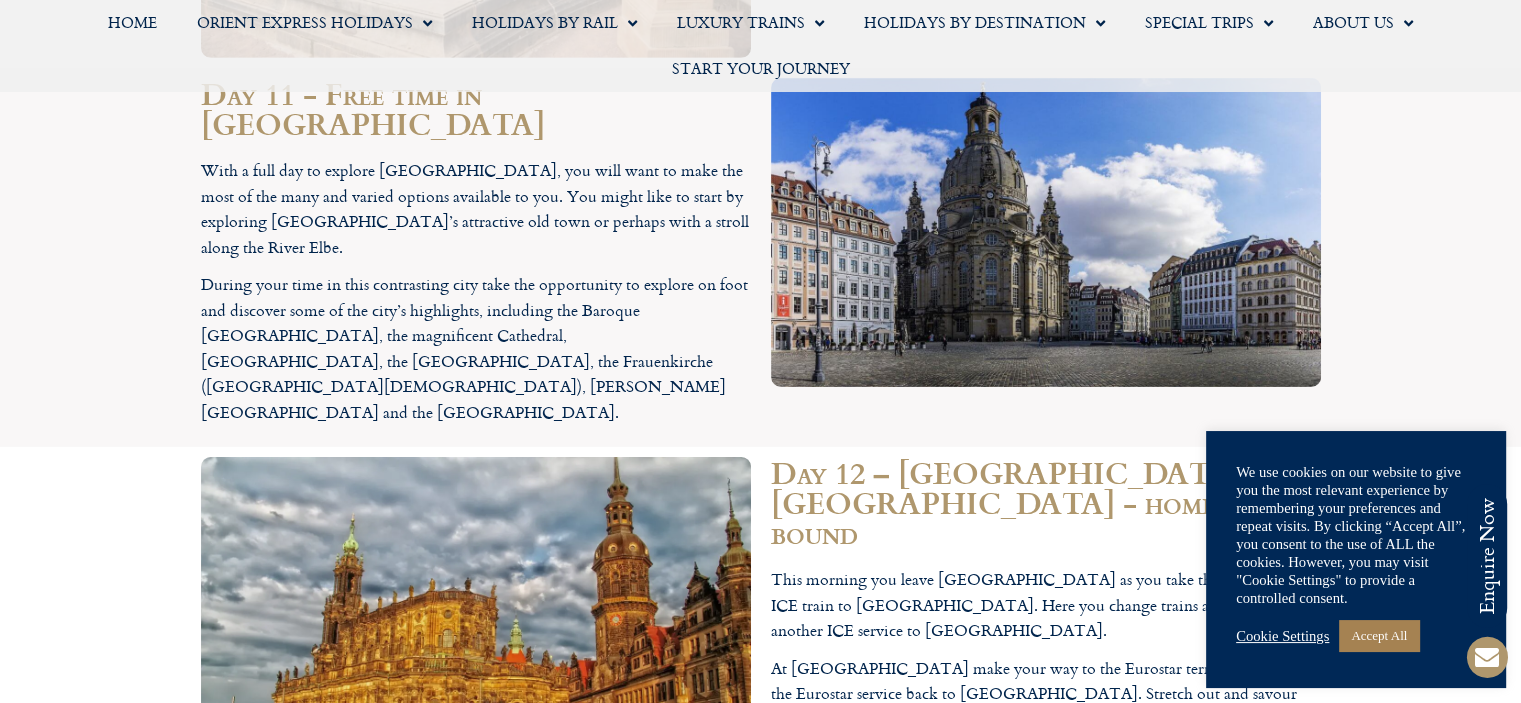 click on "Enquire Now" at bounding box center (760, 925) 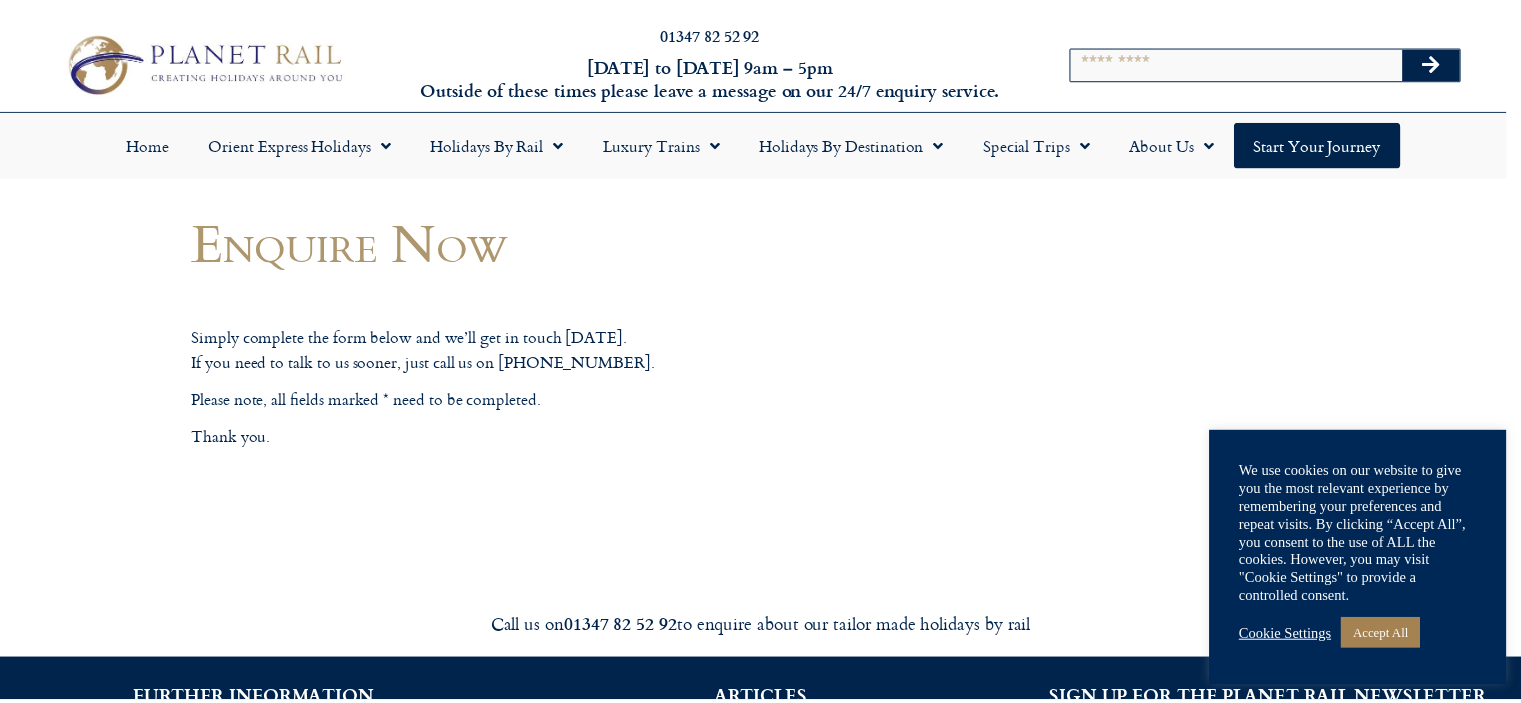 scroll, scrollTop: 0, scrollLeft: 0, axis: both 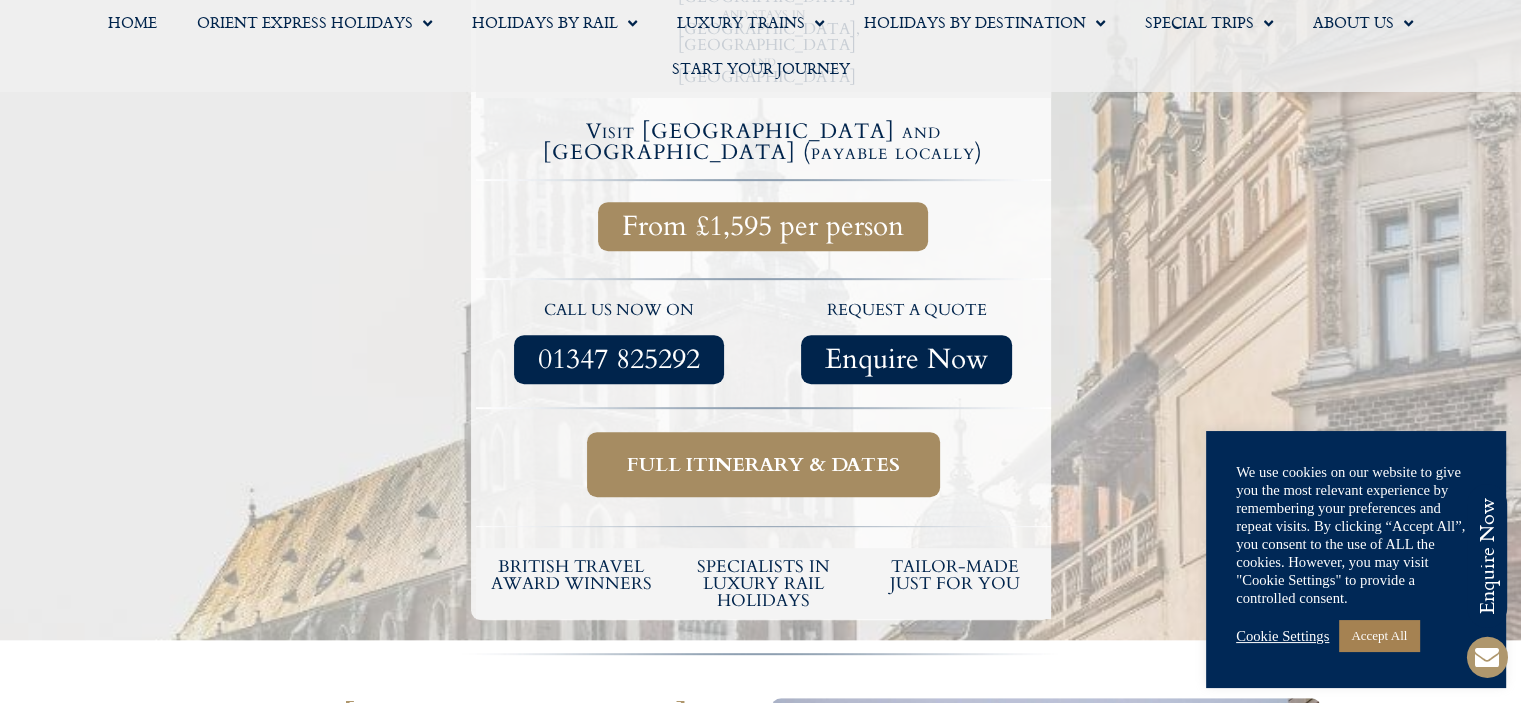 click on "Full itinerary & dates" at bounding box center (763, 464) 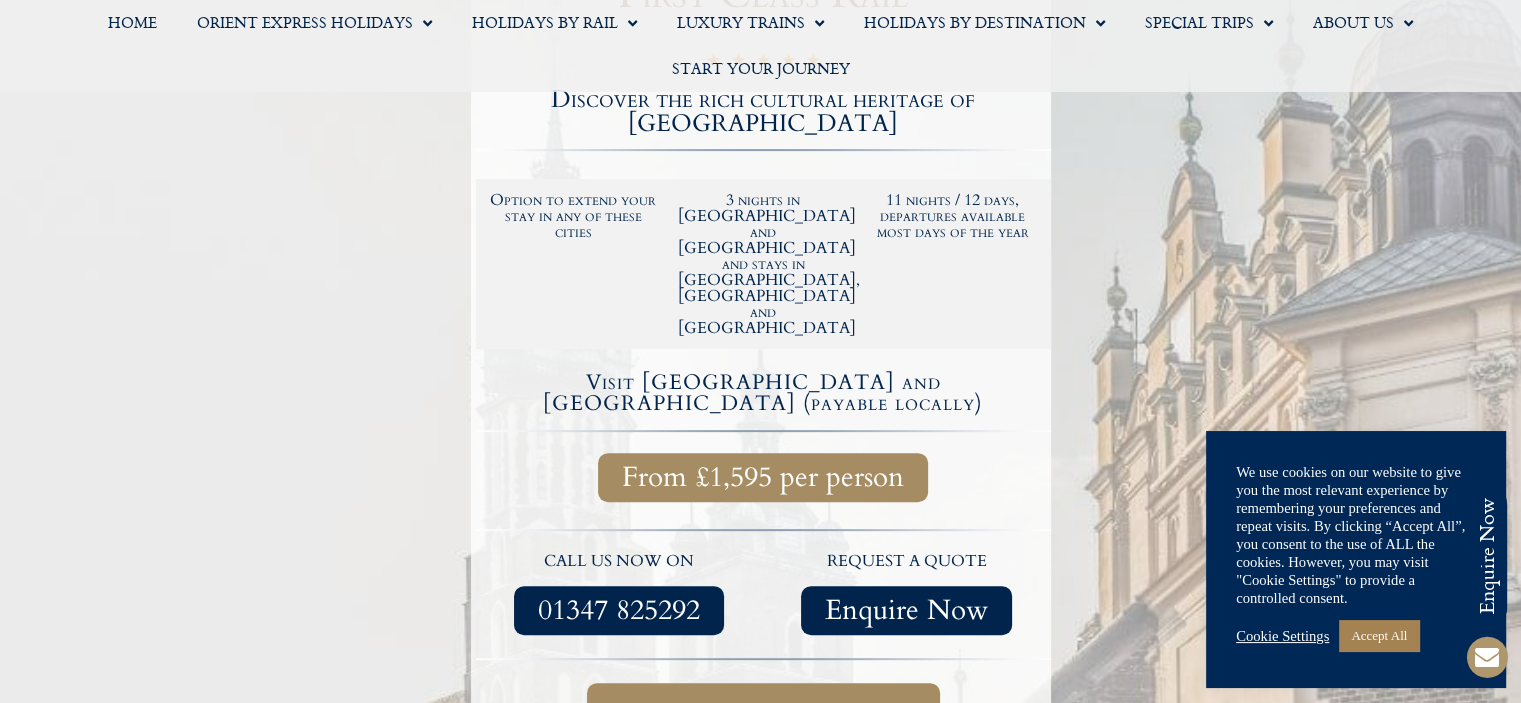 scroll, scrollTop: 564, scrollLeft: 0, axis: vertical 